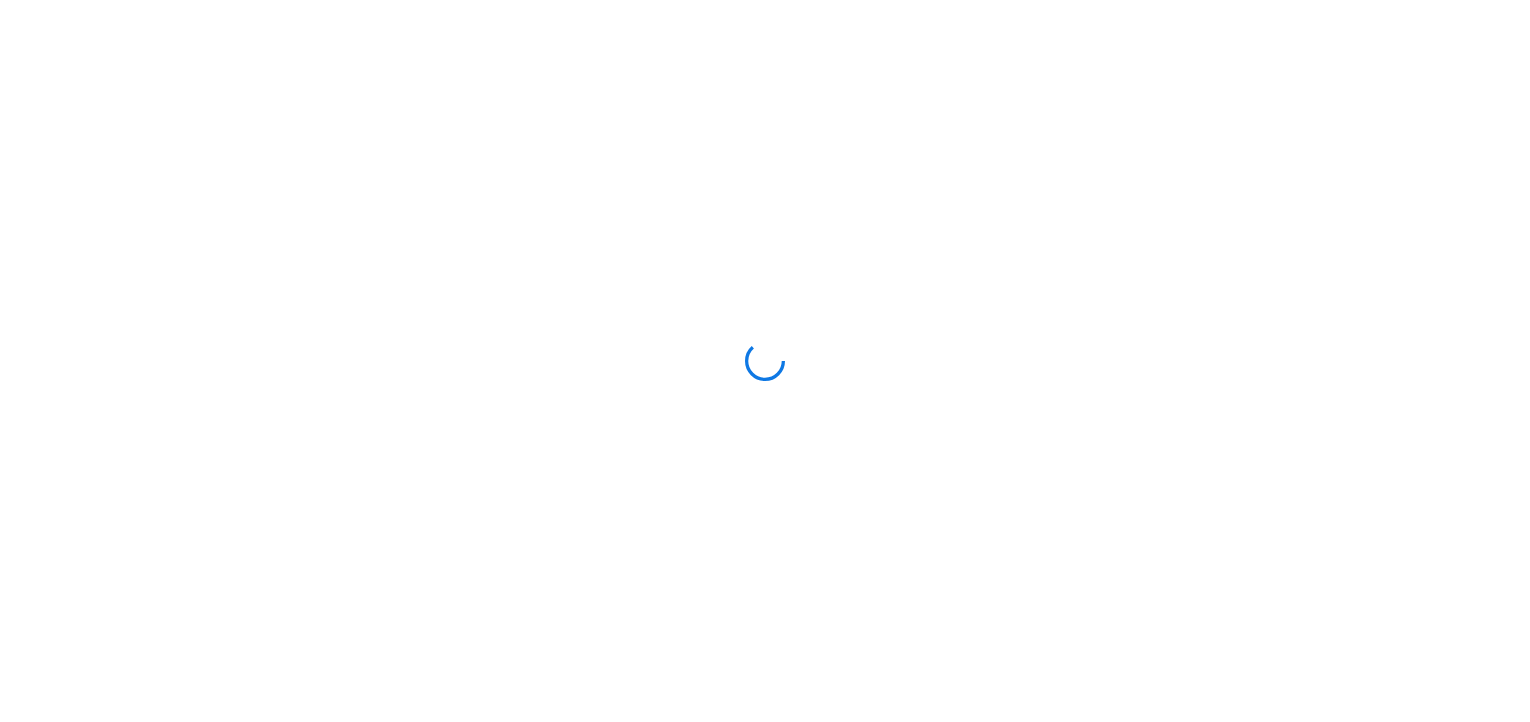scroll, scrollTop: 0, scrollLeft: 0, axis: both 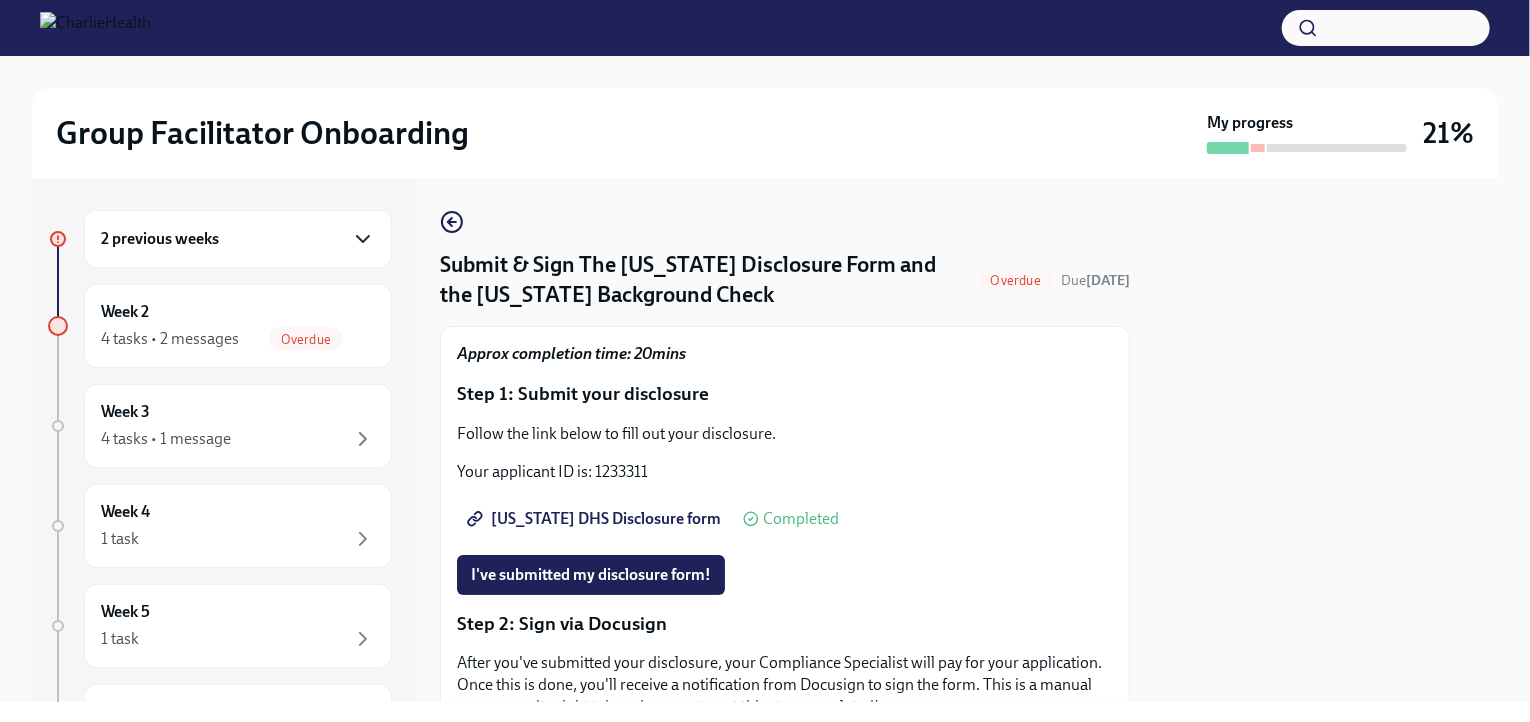 click 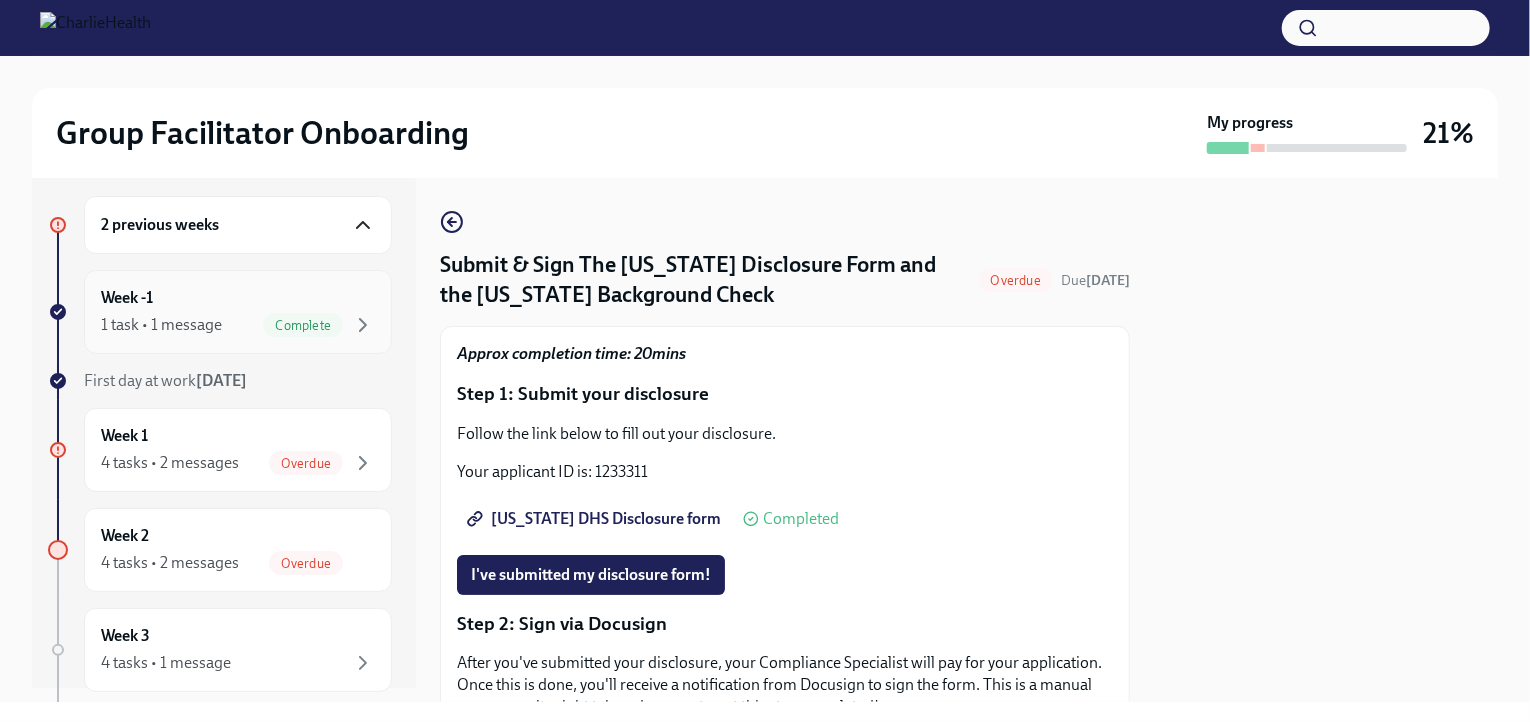 scroll, scrollTop: 18, scrollLeft: 0, axis: vertical 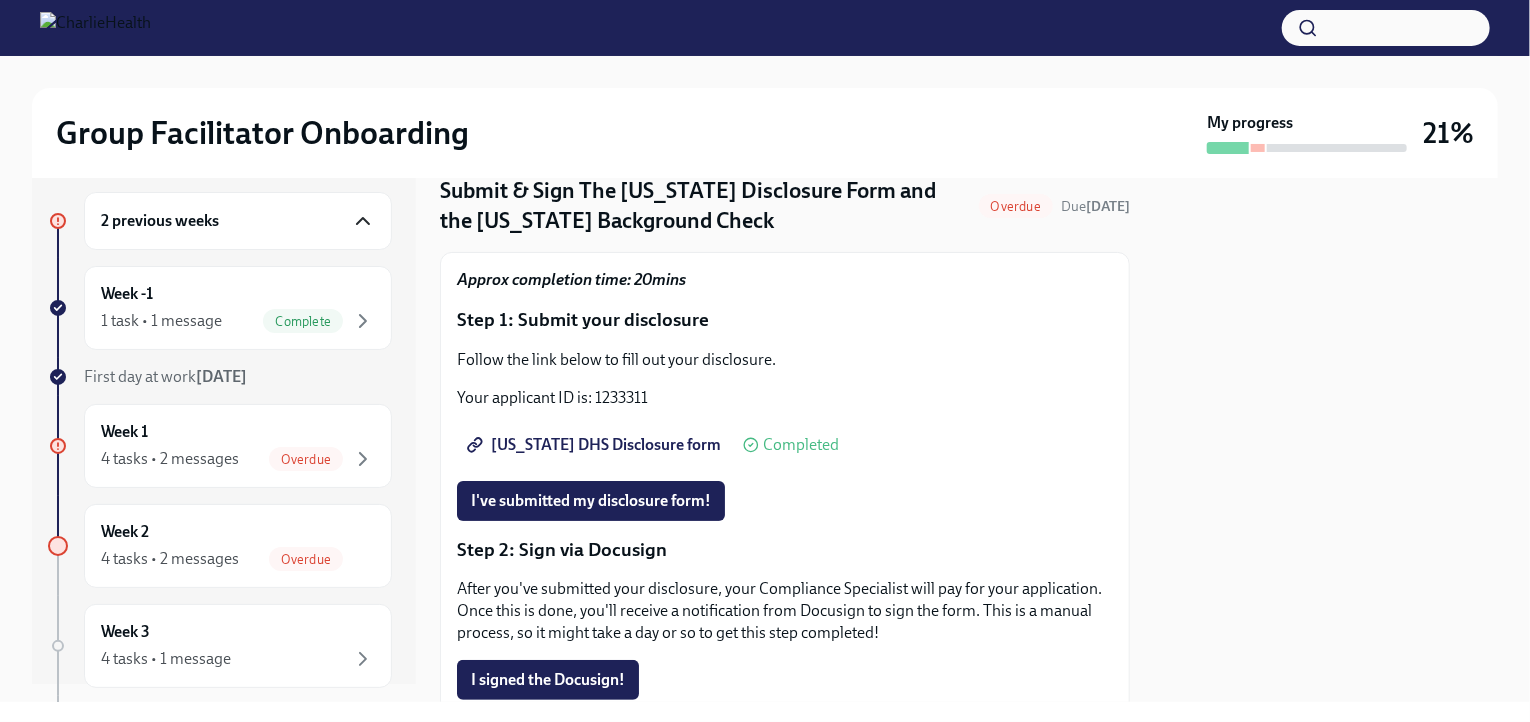 click on "2 previous weeks" at bounding box center [238, 221] 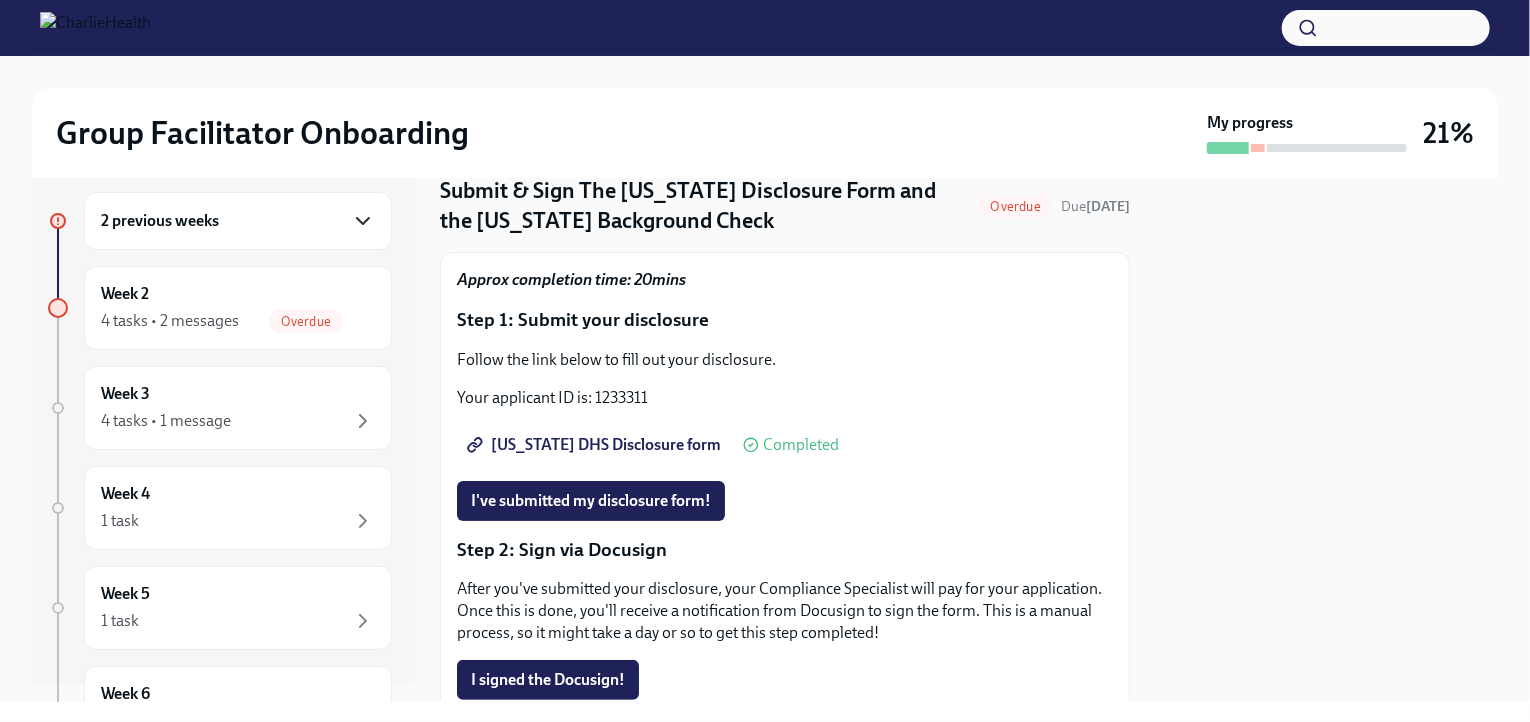 click on "2 previous weeks" at bounding box center [238, 221] 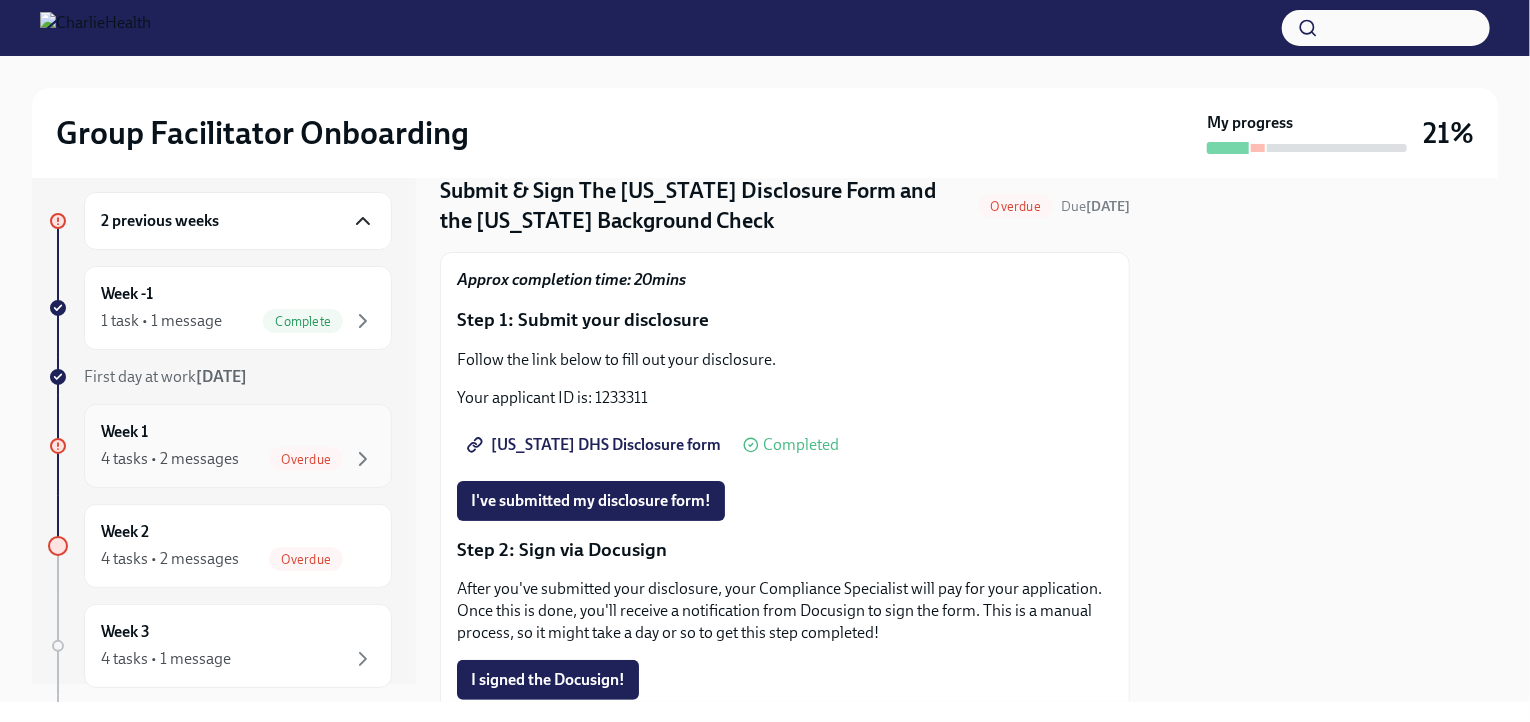click on "Week 1 4 tasks • 2 messages Overdue" at bounding box center [238, 446] 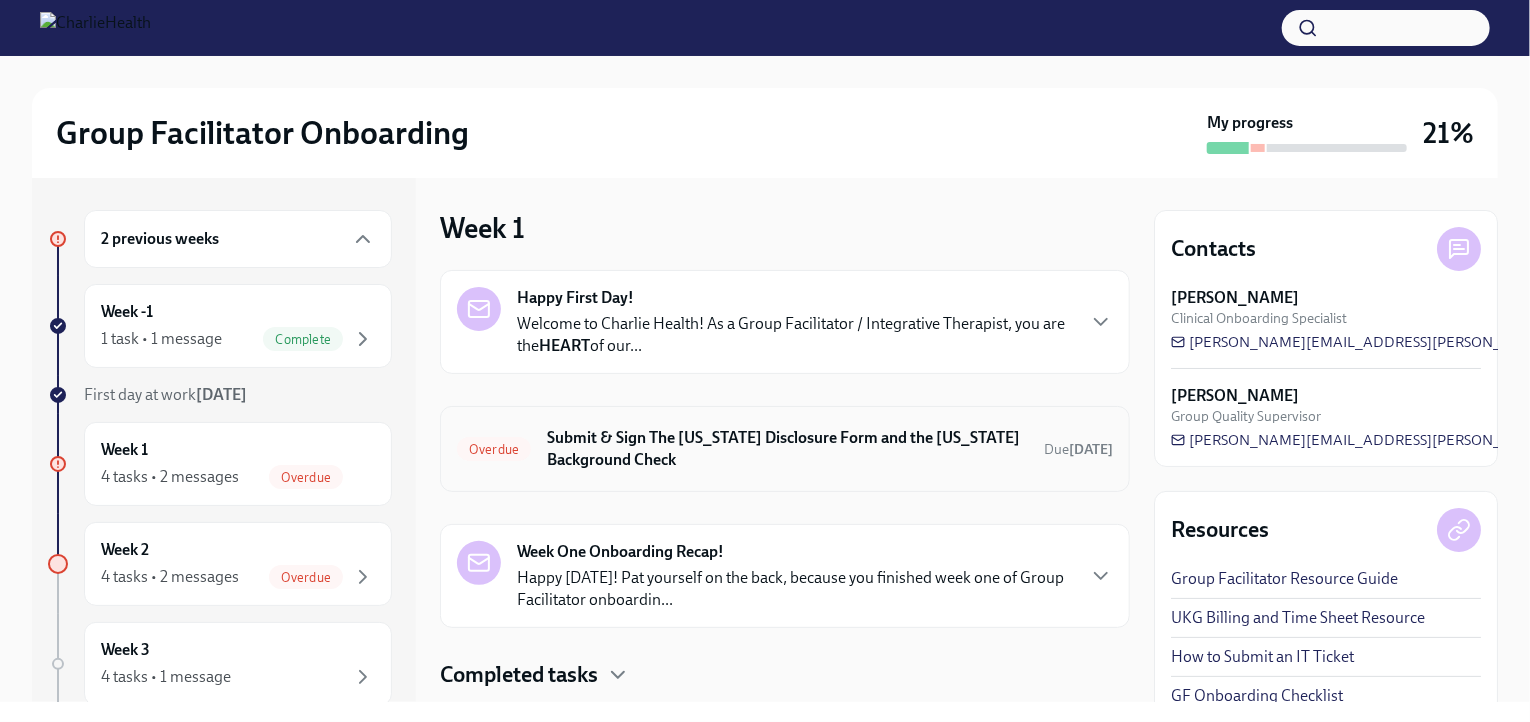 scroll, scrollTop: 50, scrollLeft: 0, axis: vertical 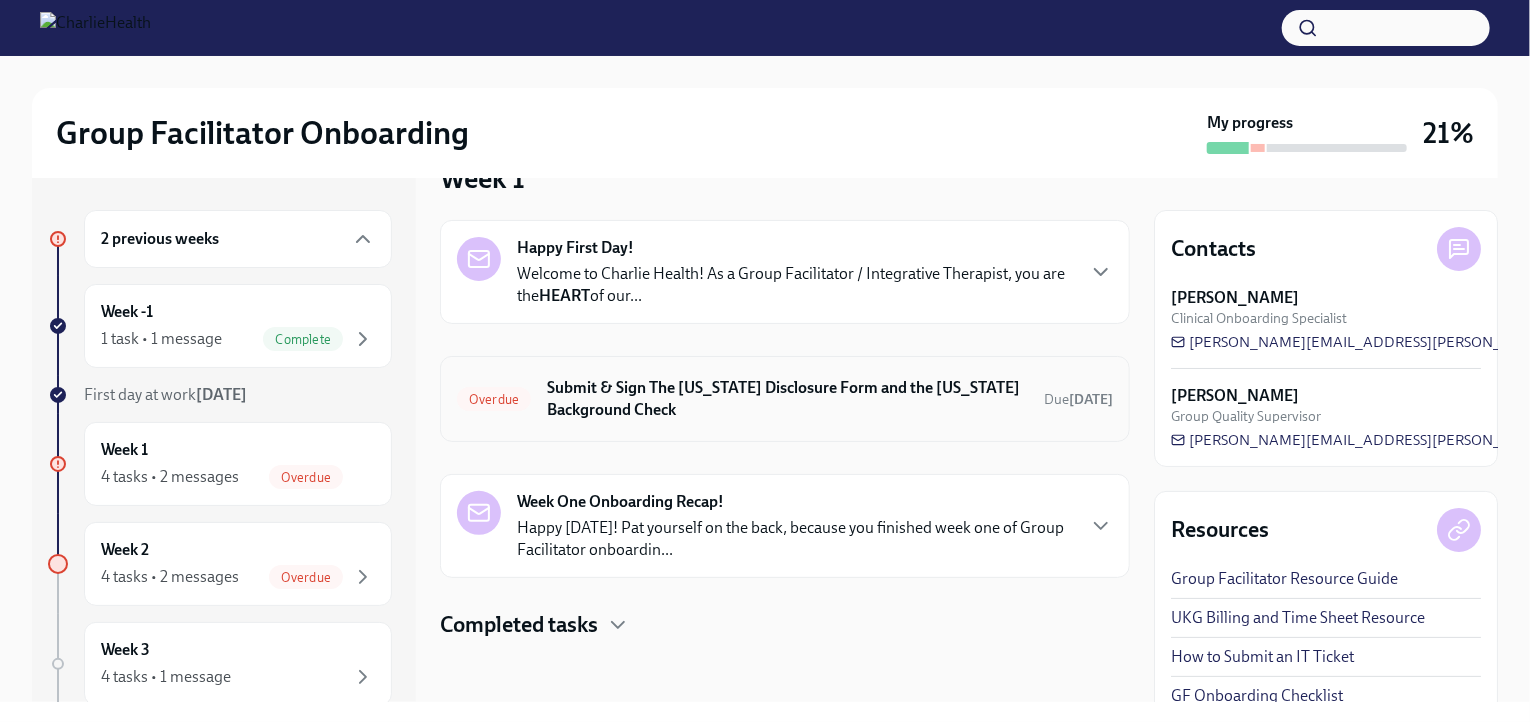 click on "Submit & Sign The [US_STATE] Disclosure Form and the [US_STATE] Background Check" at bounding box center (787, 399) 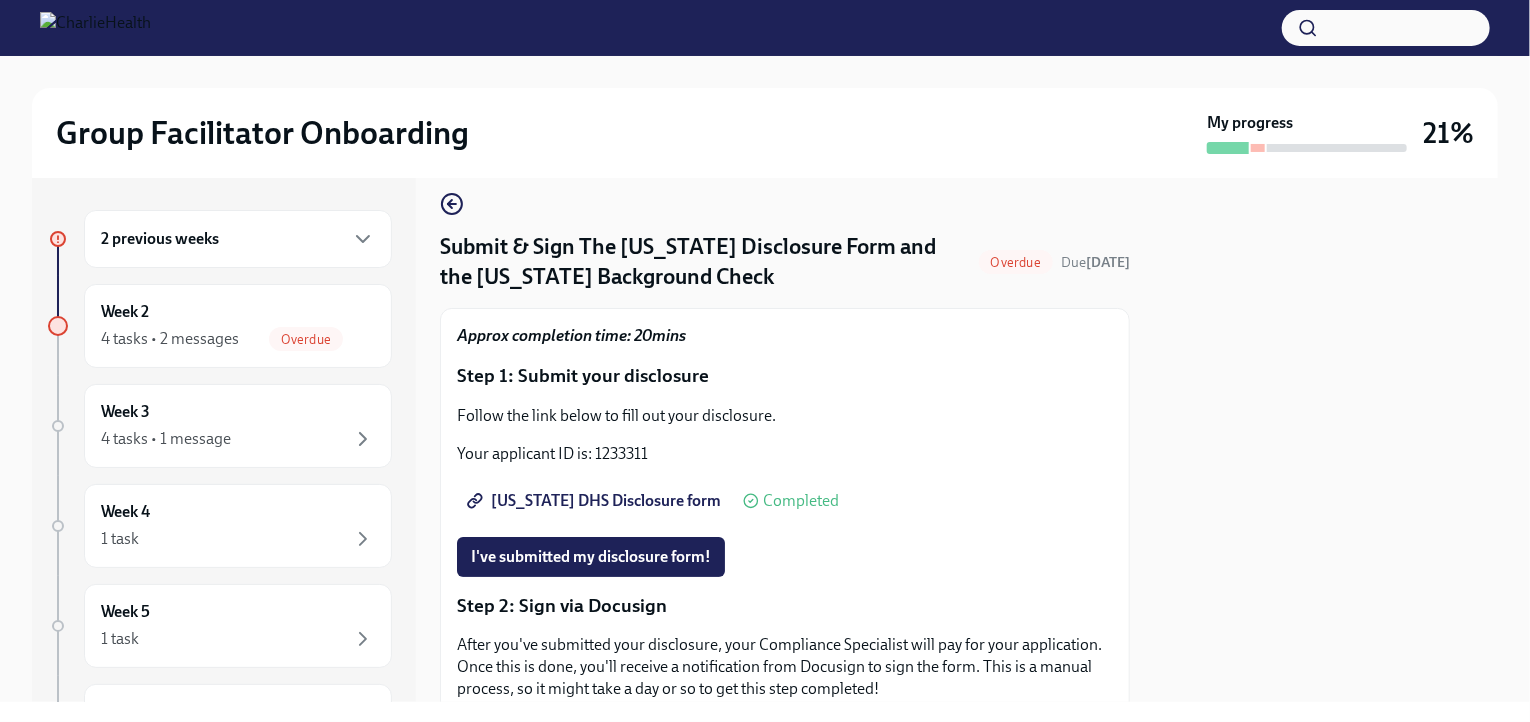 scroll, scrollTop: 12, scrollLeft: 0, axis: vertical 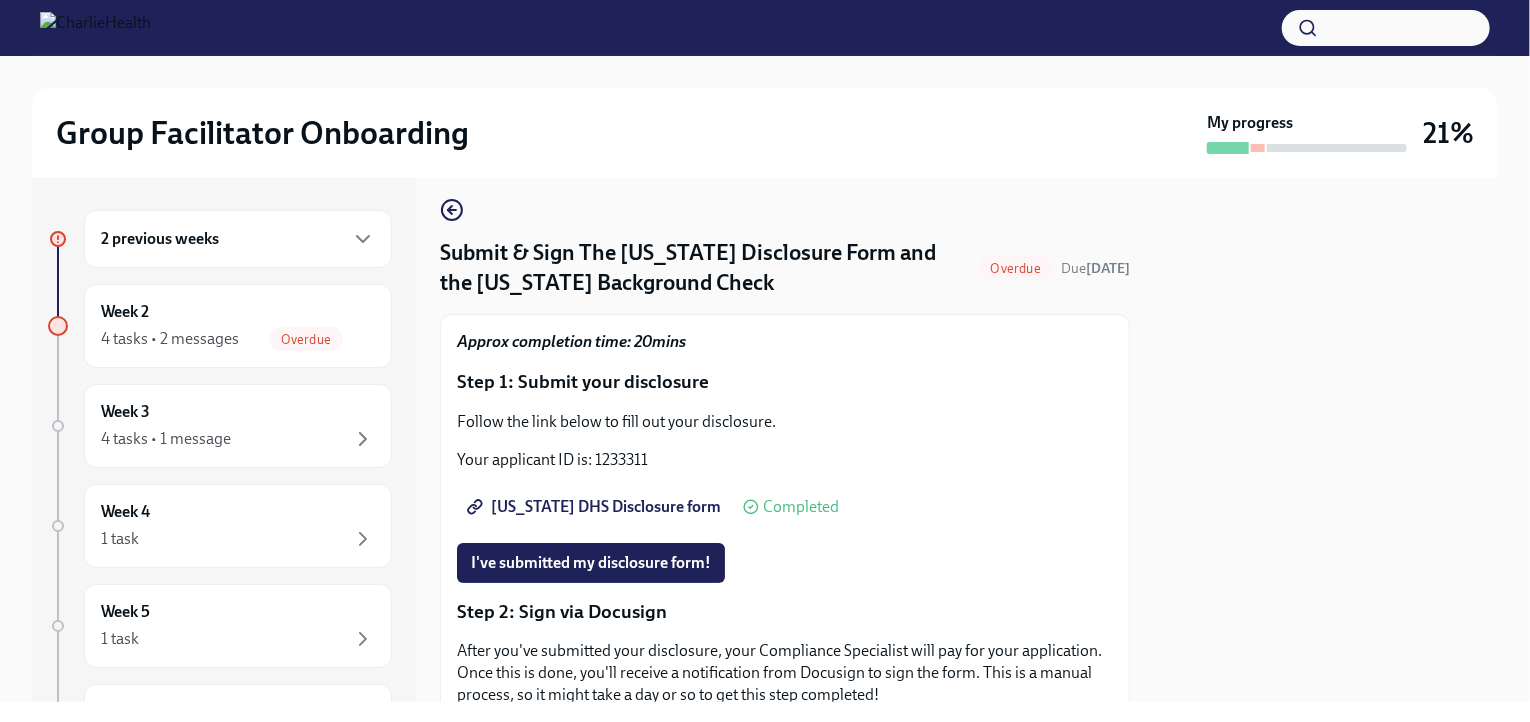 click on "[US_STATE] DHS Disclosure form" at bounding box center (596, 507) 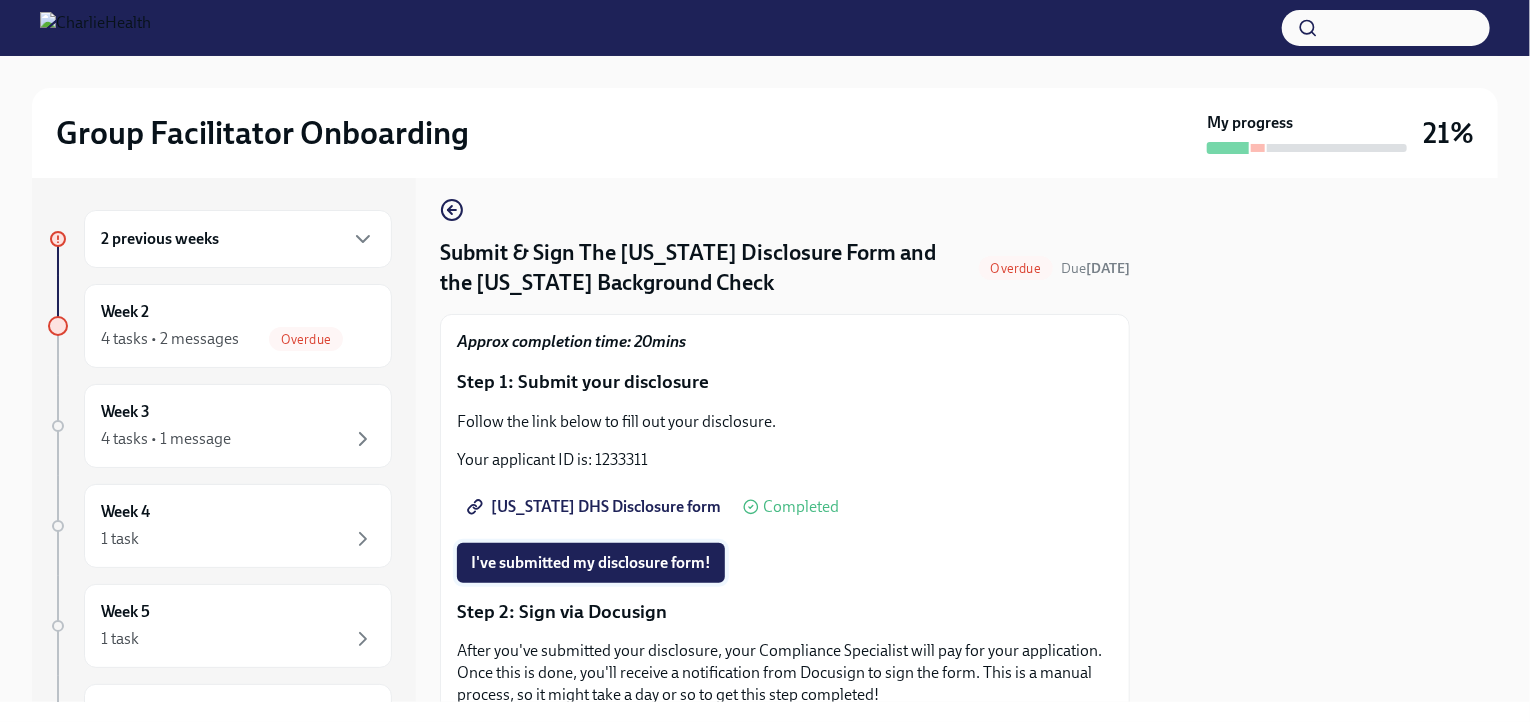 click on "I've submitted my disclosure form!" at bounding box center (591, 563) 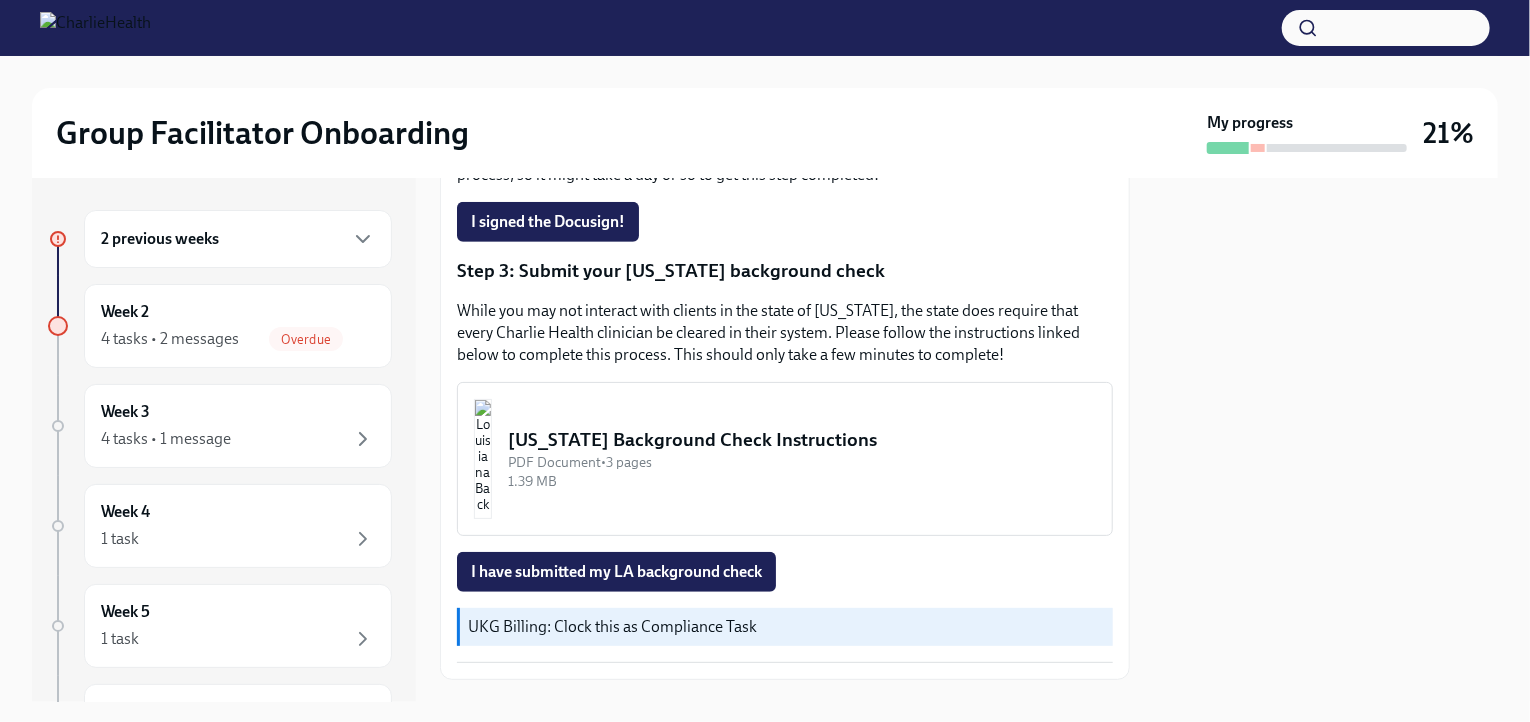 scroll, scrollTop: 536, scrollLeft: 0, axis: vertical 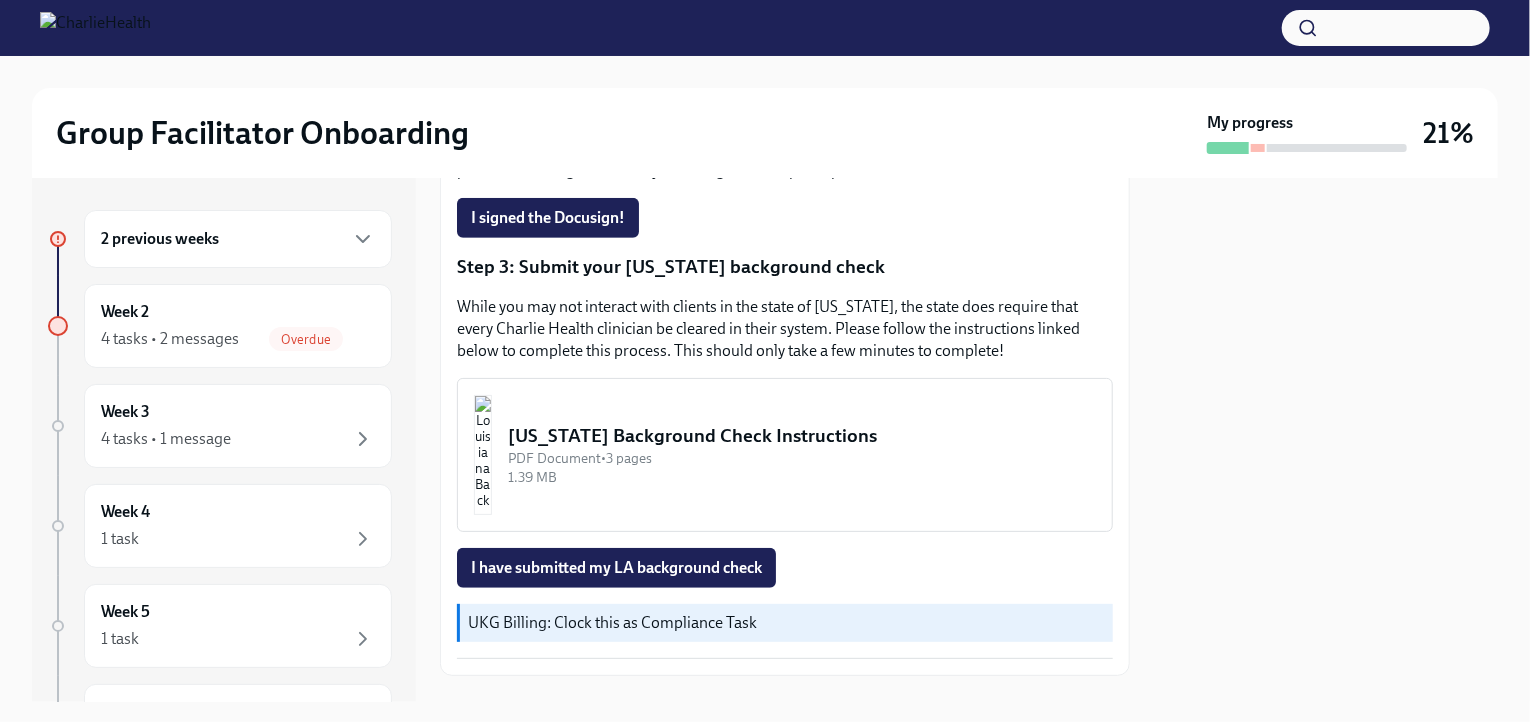 click on "[US_STATE] Background Check Instructions" at bounding box center (802, 436) 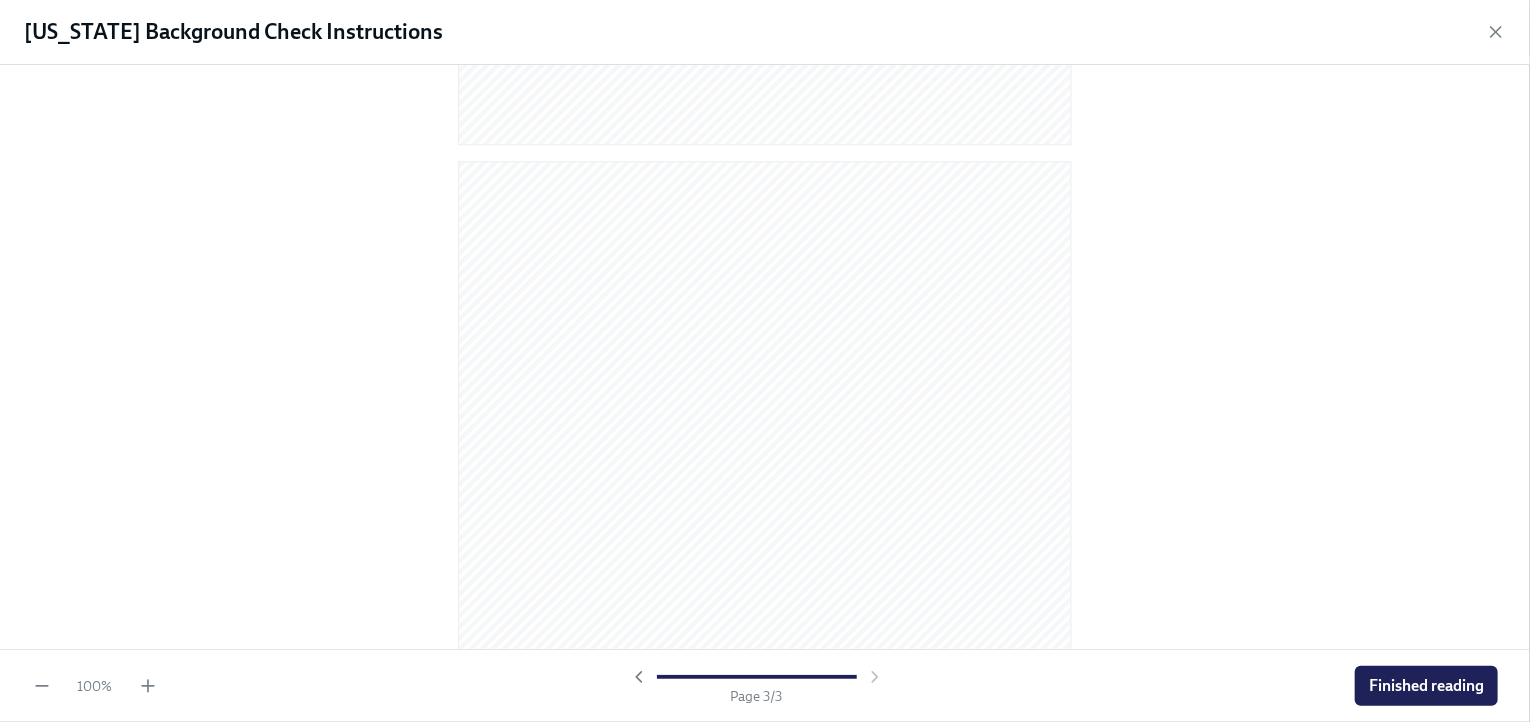 scroll, scrollTop: 1860, scrollLeft: 0, axis: vertical 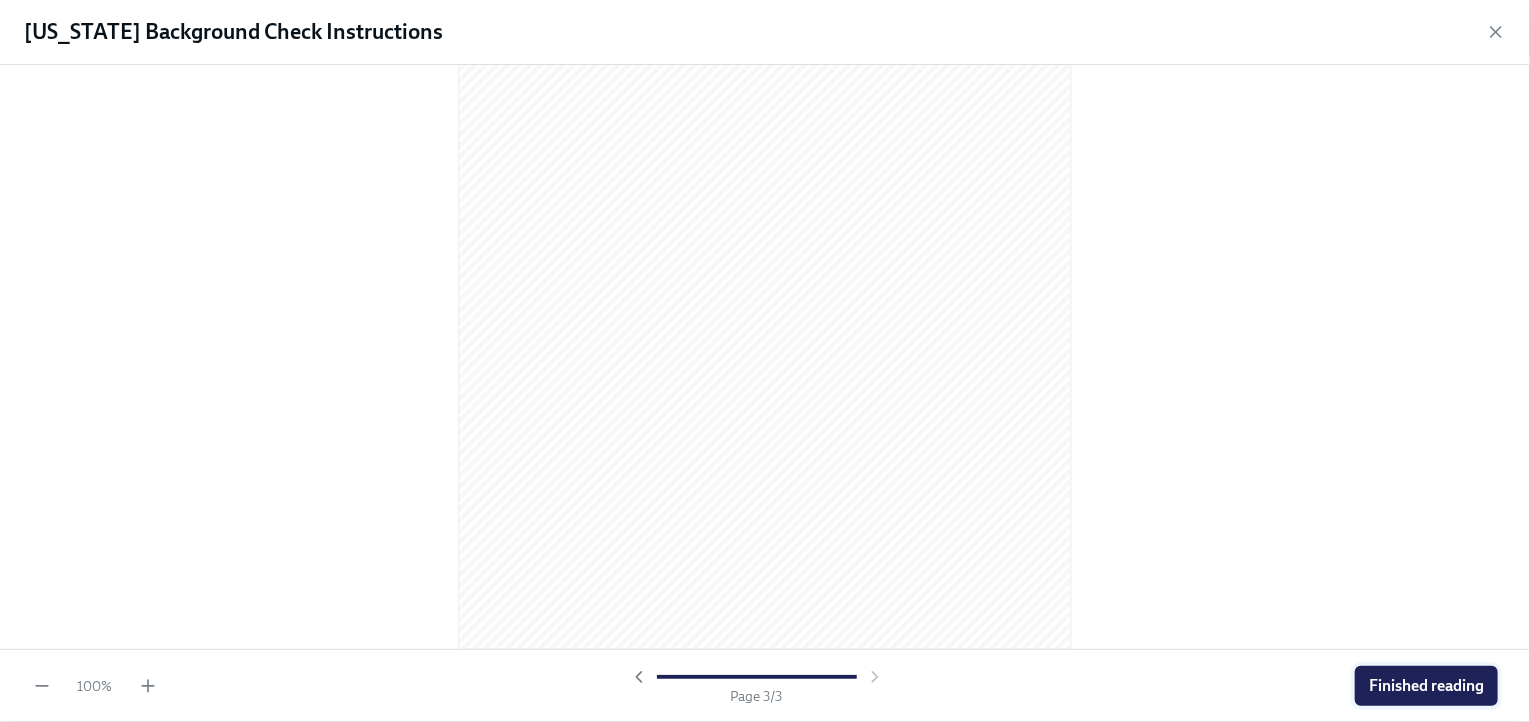 click on "Finished reading" at bounding box center [1426, 686] 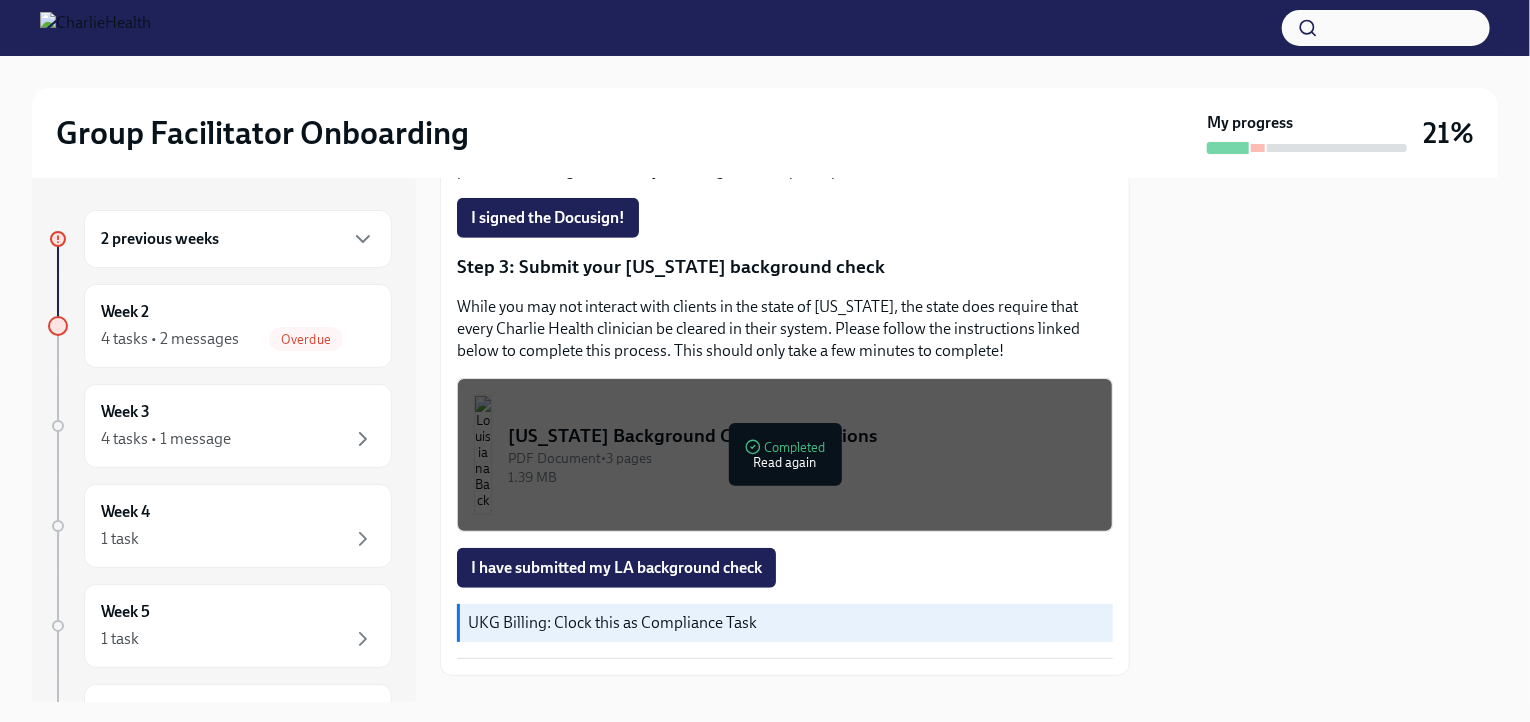 scroll, scrollTop: 572, scrollLeft: 0, axis: vertical 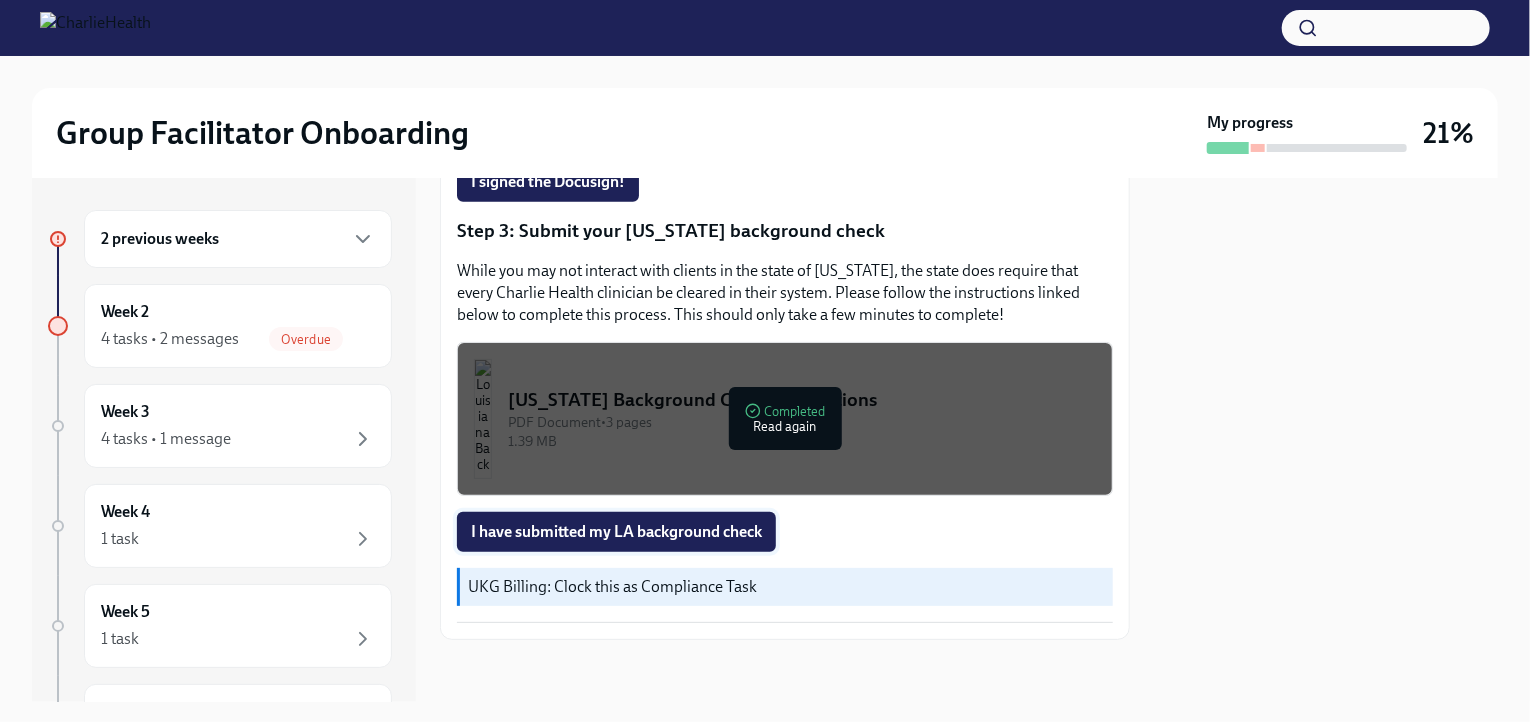 click on "I have submitted my LA background check" at bounding box center [616, 532] 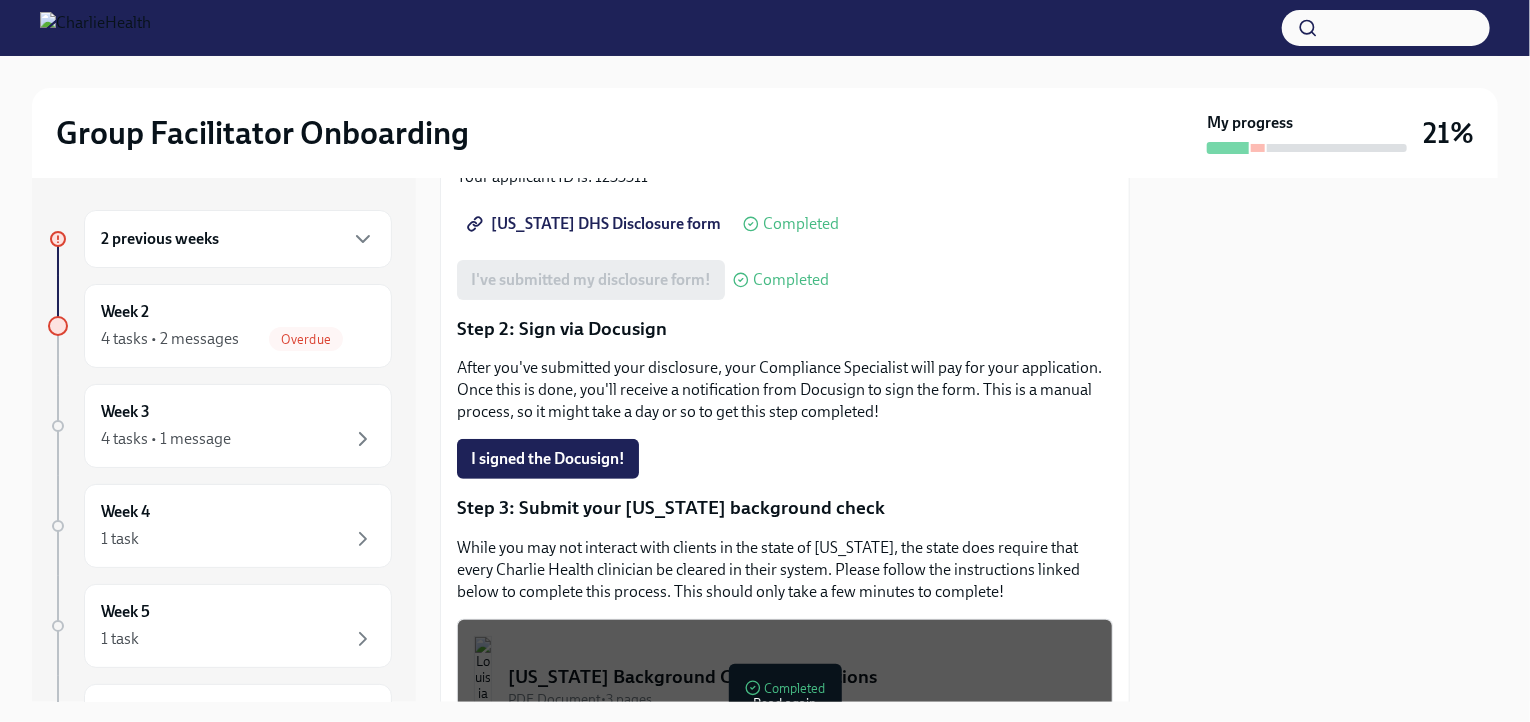 scroll, scrollTop: 296, scrollLeft: 0, axis: vertical 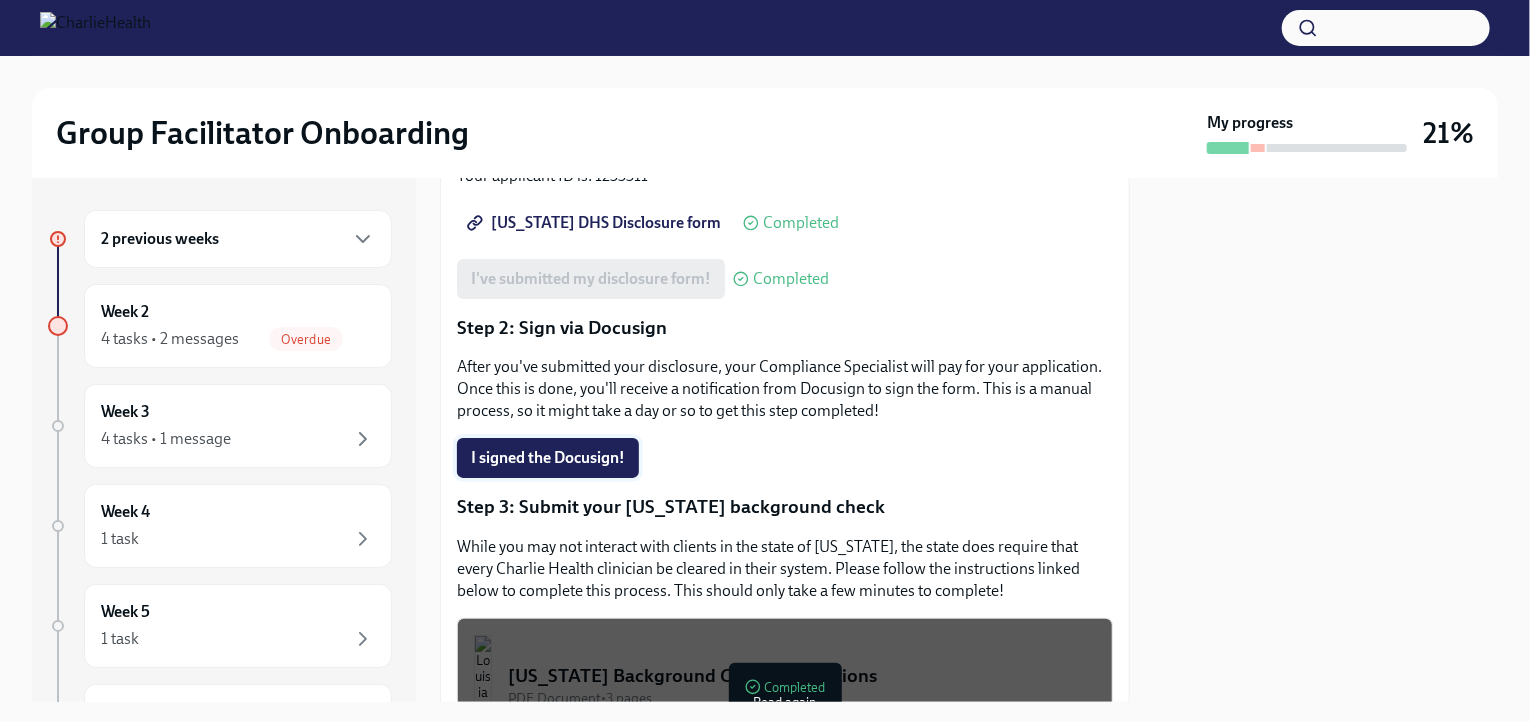 click on "I signed the Docusign!" at bounding box center [548, 458] 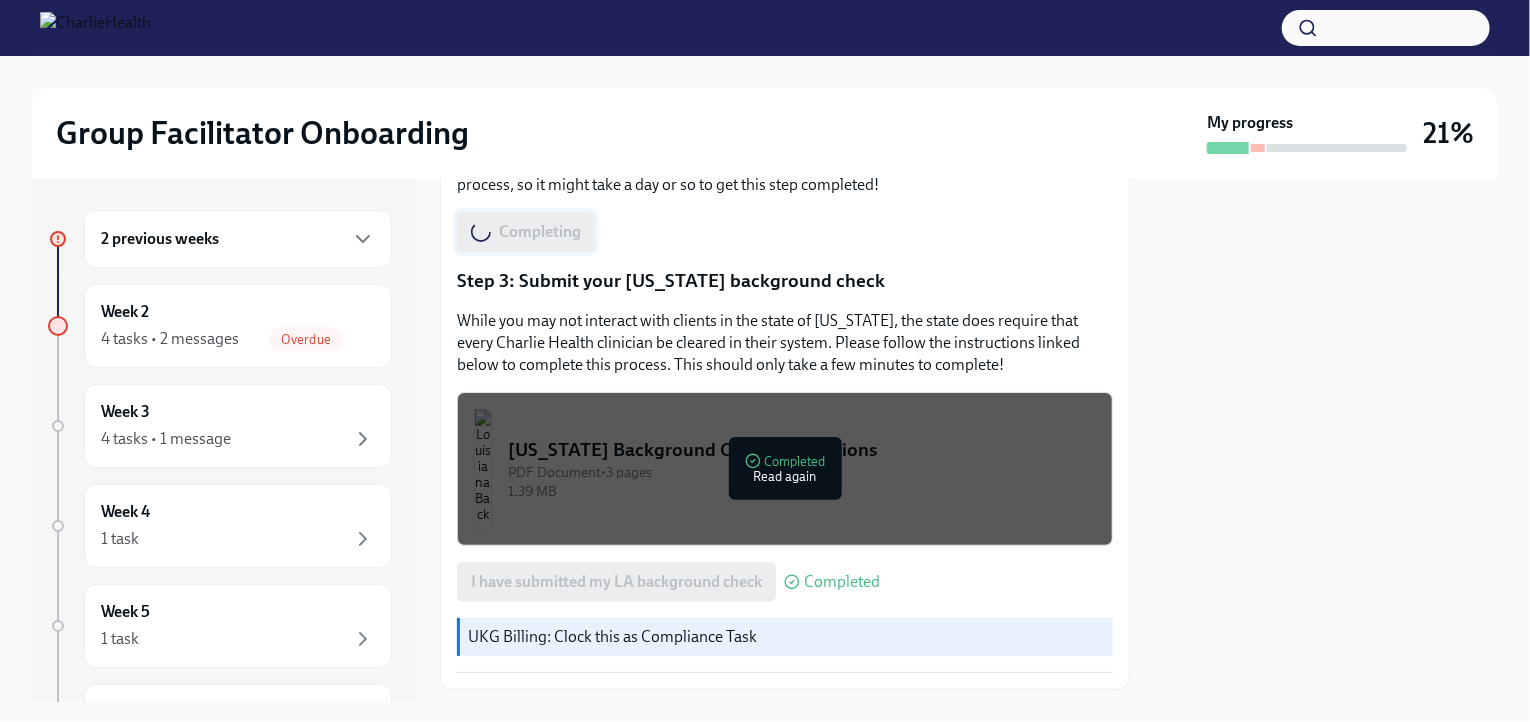 scroll, scrollTop: 572, scrollLeft: 0, axis: vertical 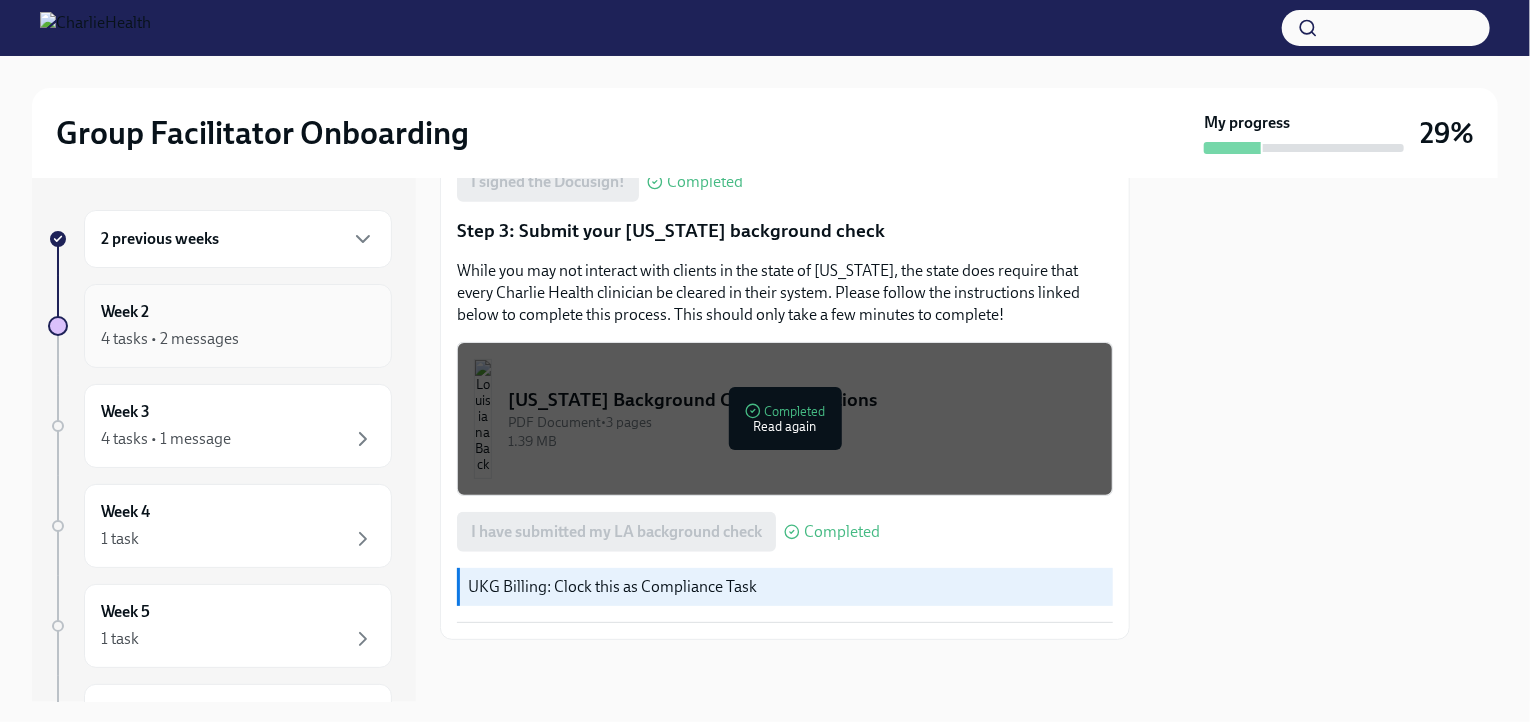 click on "Week 2 4 tasks • 2 messages" at bounding box center (238, 326) 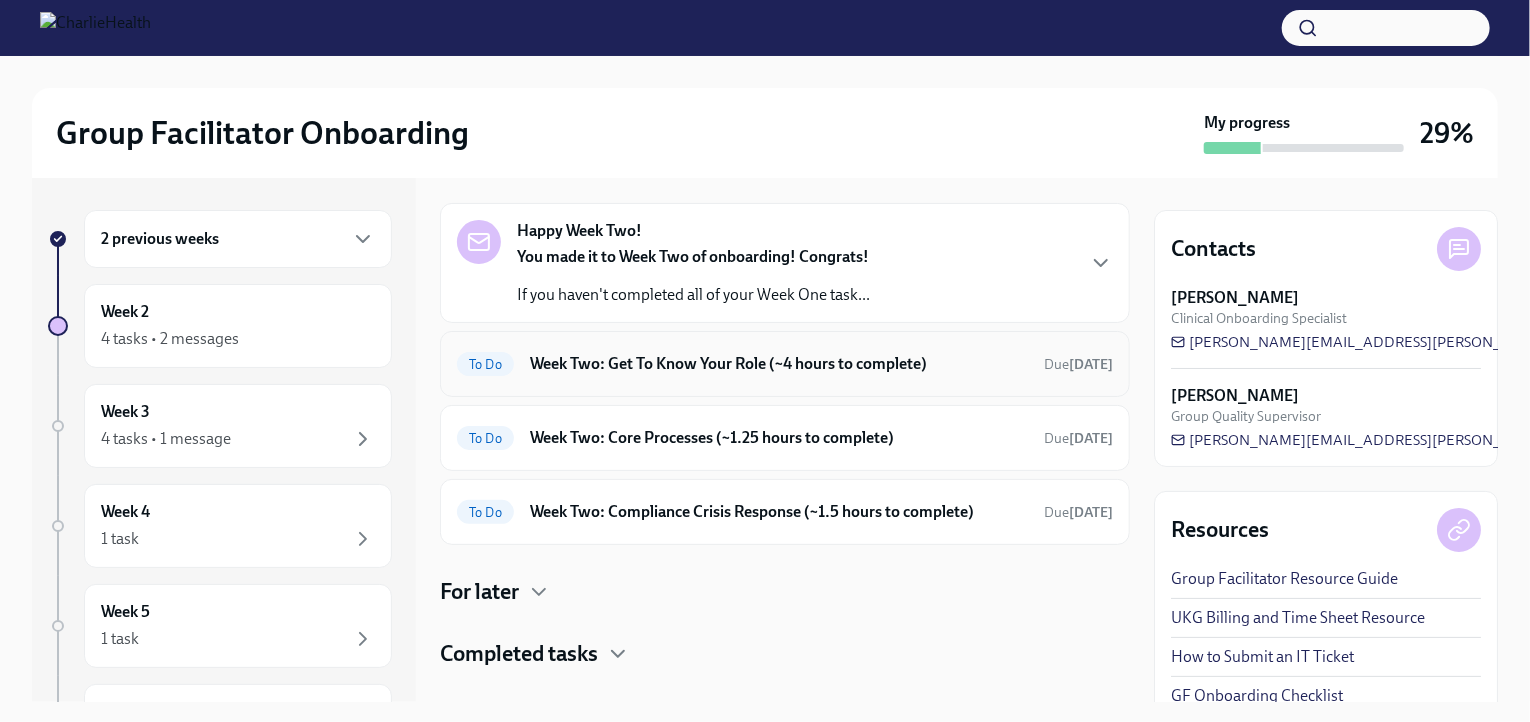 scroll, scrollTop: 82, scrollLeft: 0, axis: vertical 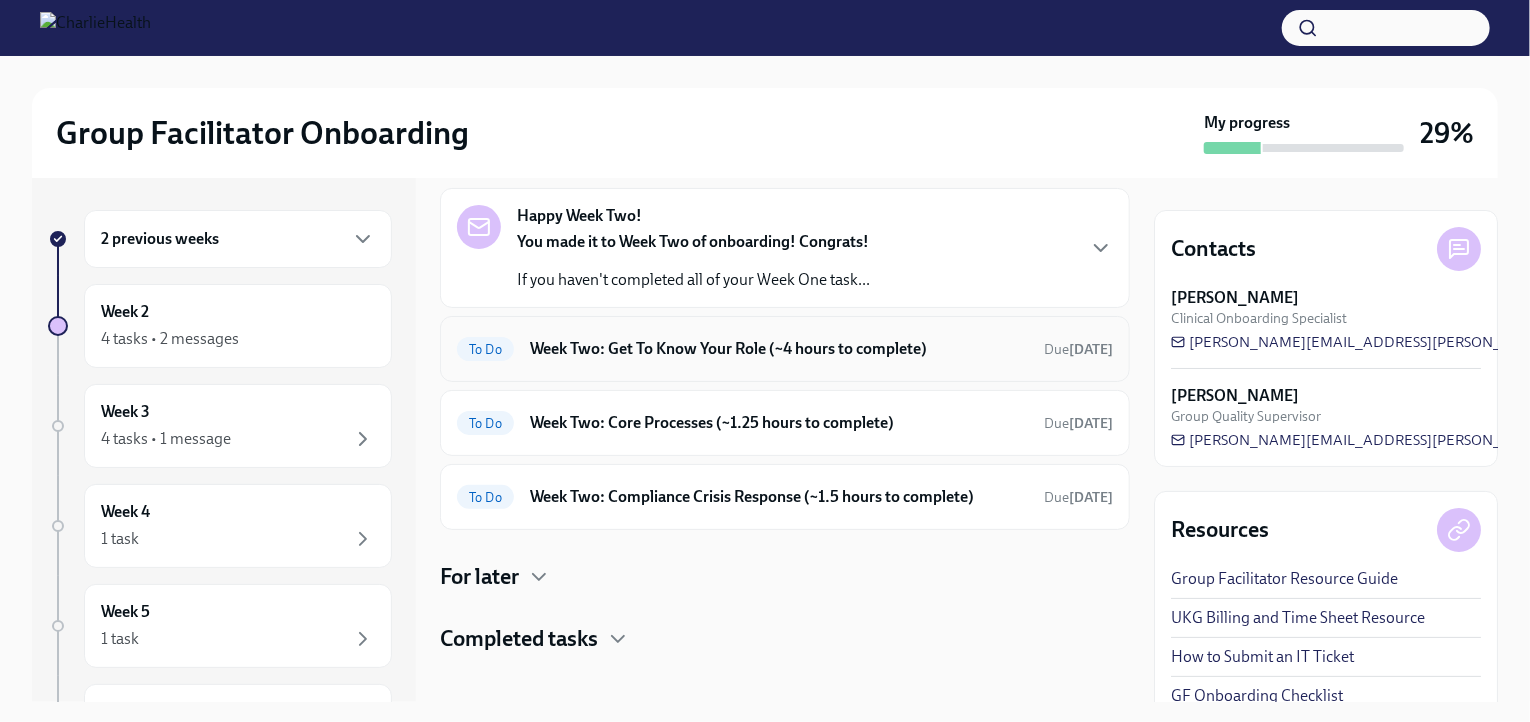 click on "Week Two: Get To Know Your Role (~4 hours to complete)" at bounding box center (779, 349) 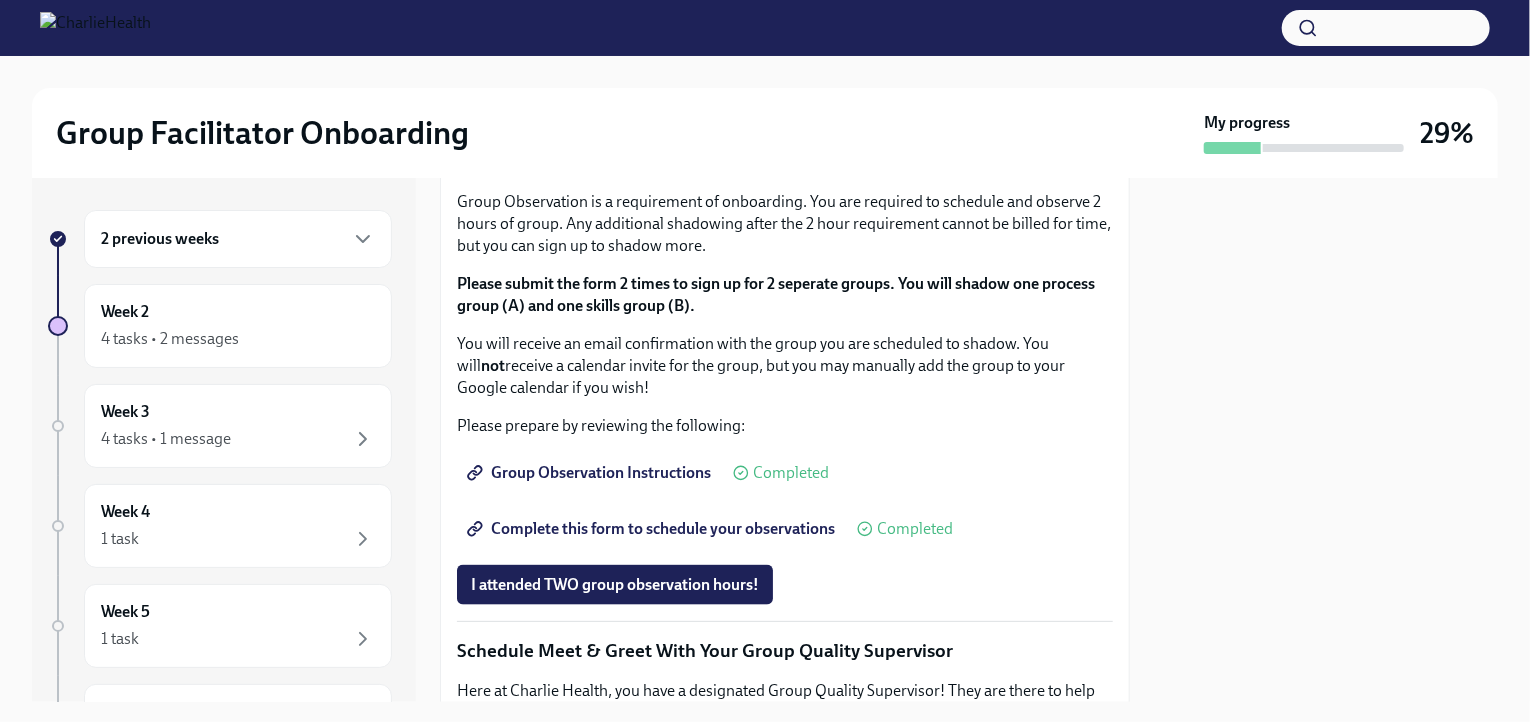 scroll, scrollTop: 1076, scrollLeft: 0, axis: vertical 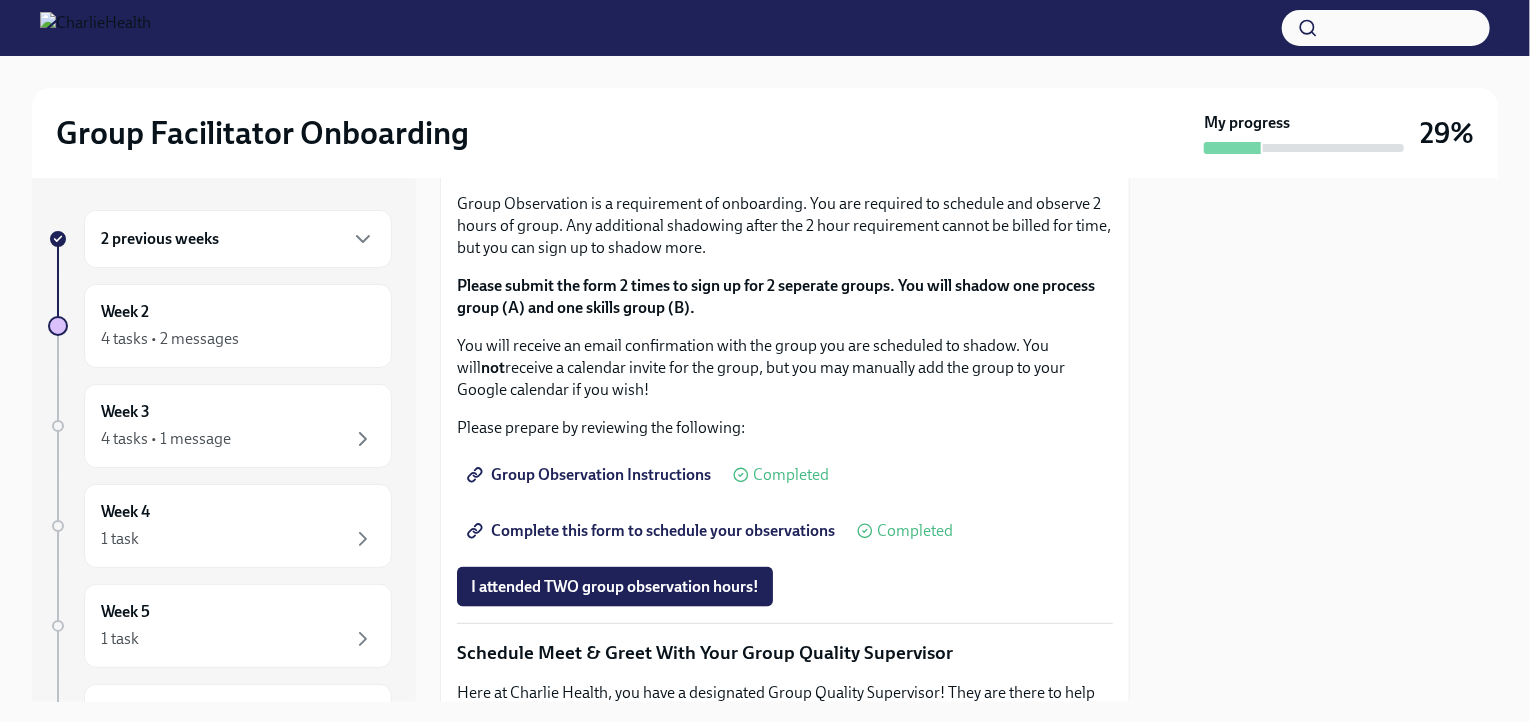 click on "Click here to access your Docebo!" at bounding box center (591, -48) 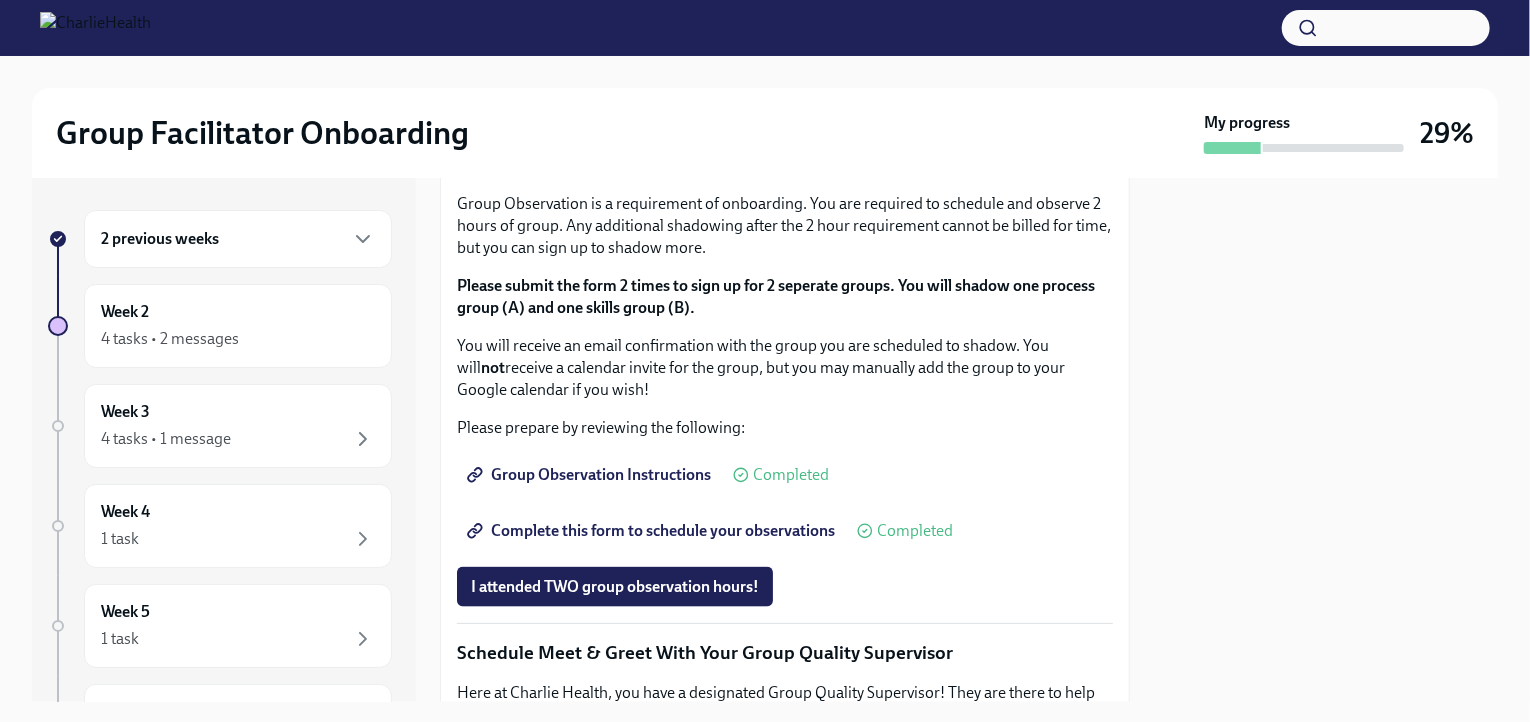 click on "2 previous weeks" at bounding box center (238, 239) 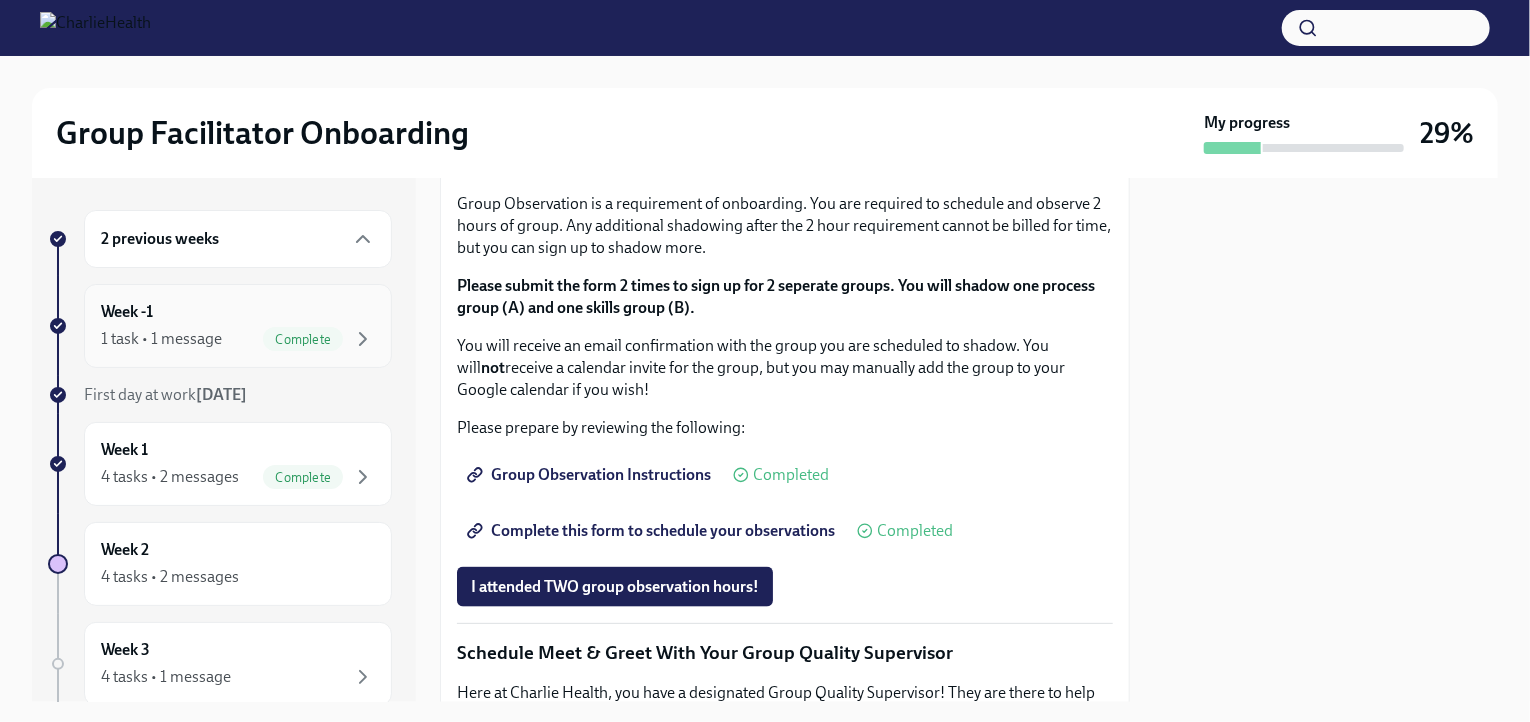 click on "1 task • 1 message Complete" at bounding box center [238, 339] 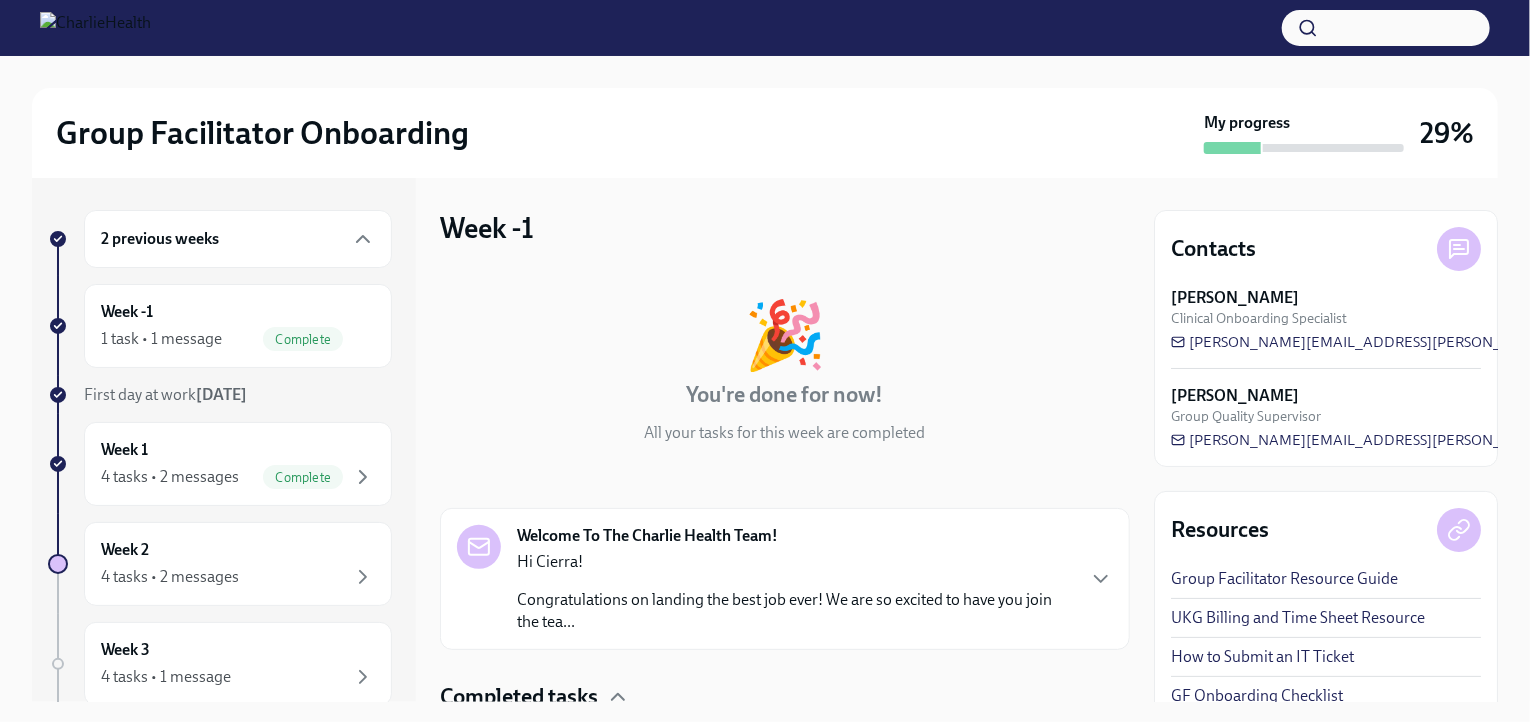 scroll, scrollTop: 154, scrollLeft: 0, axis: vertical 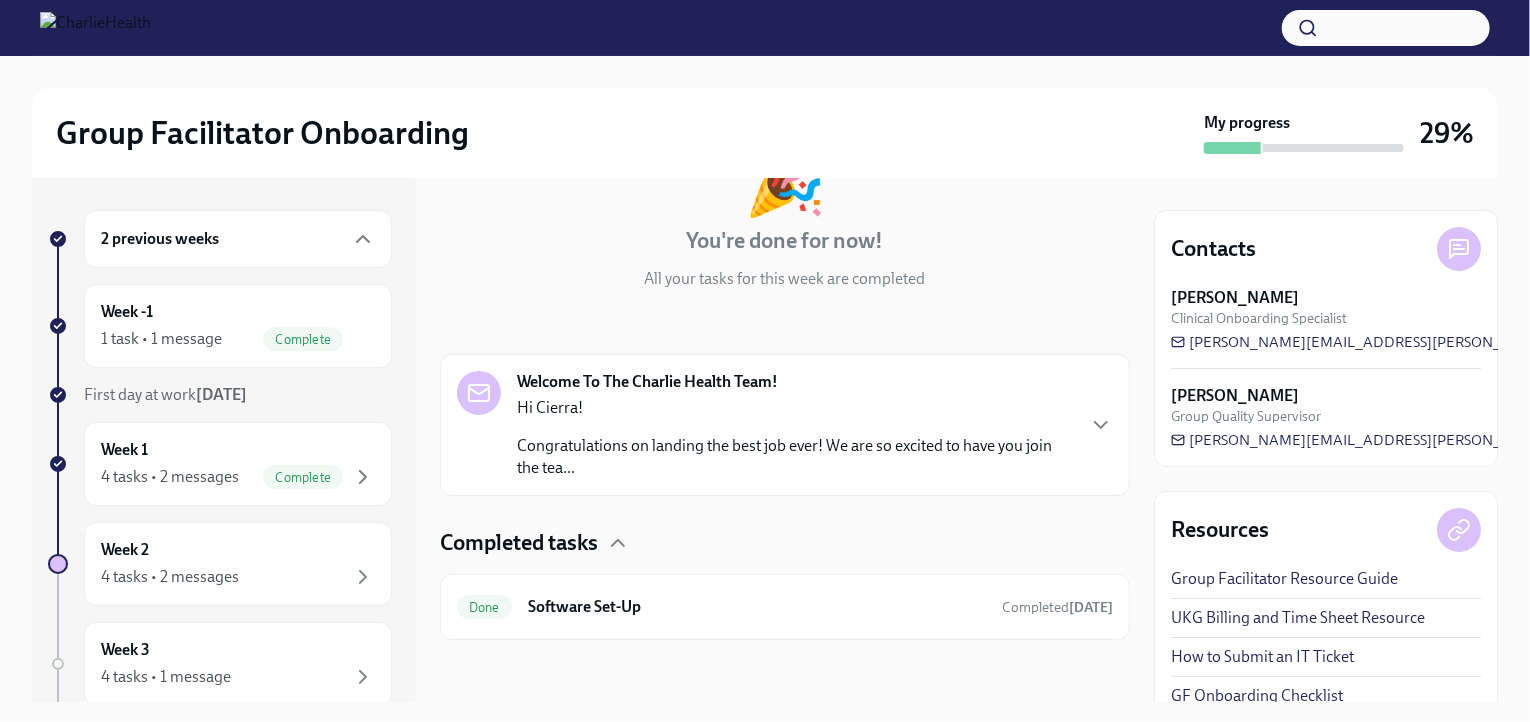 click on "Congratulations on landing the best job ever! We are so excited to have you join the tea..." at bounding box center [795, 457] 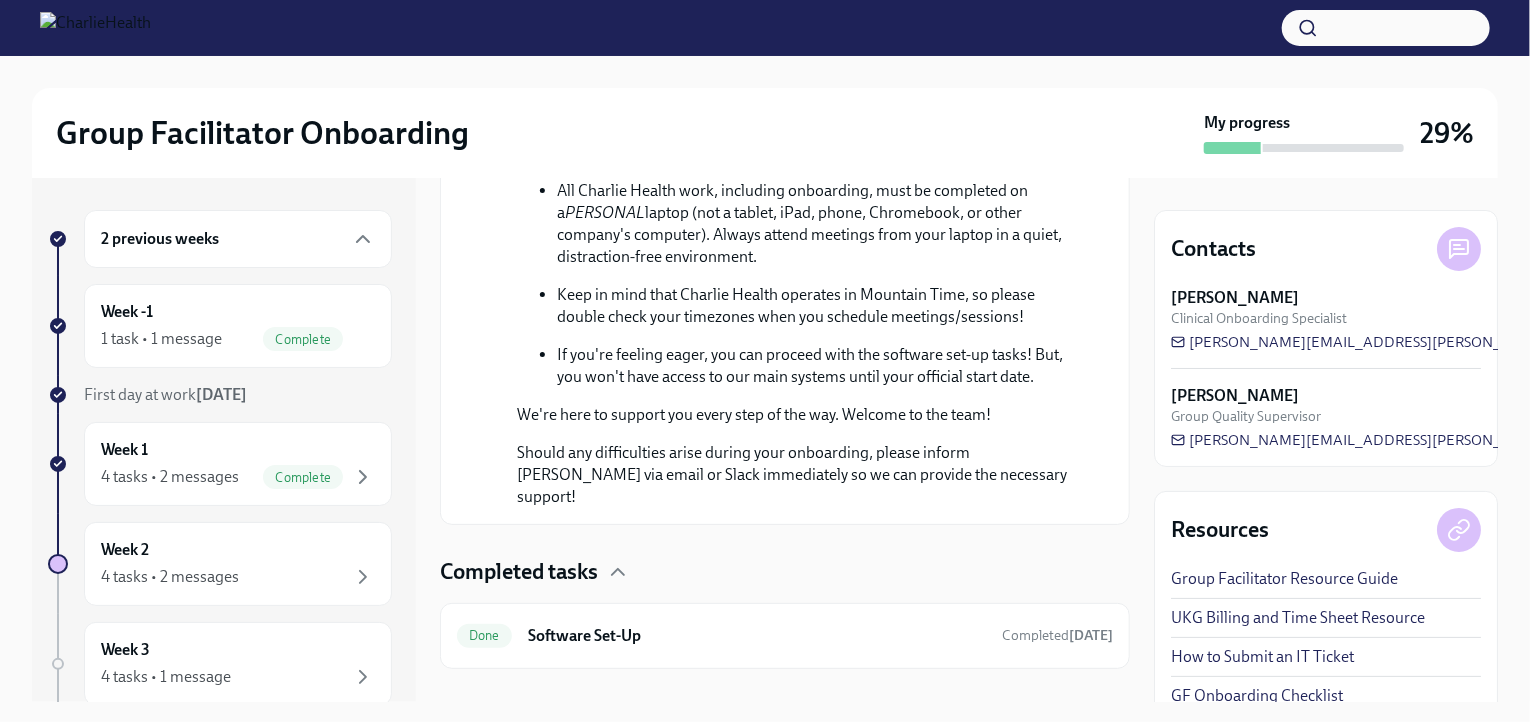 scroll, scrollTop: 1184, scrollLeft: 0, axis: vertical 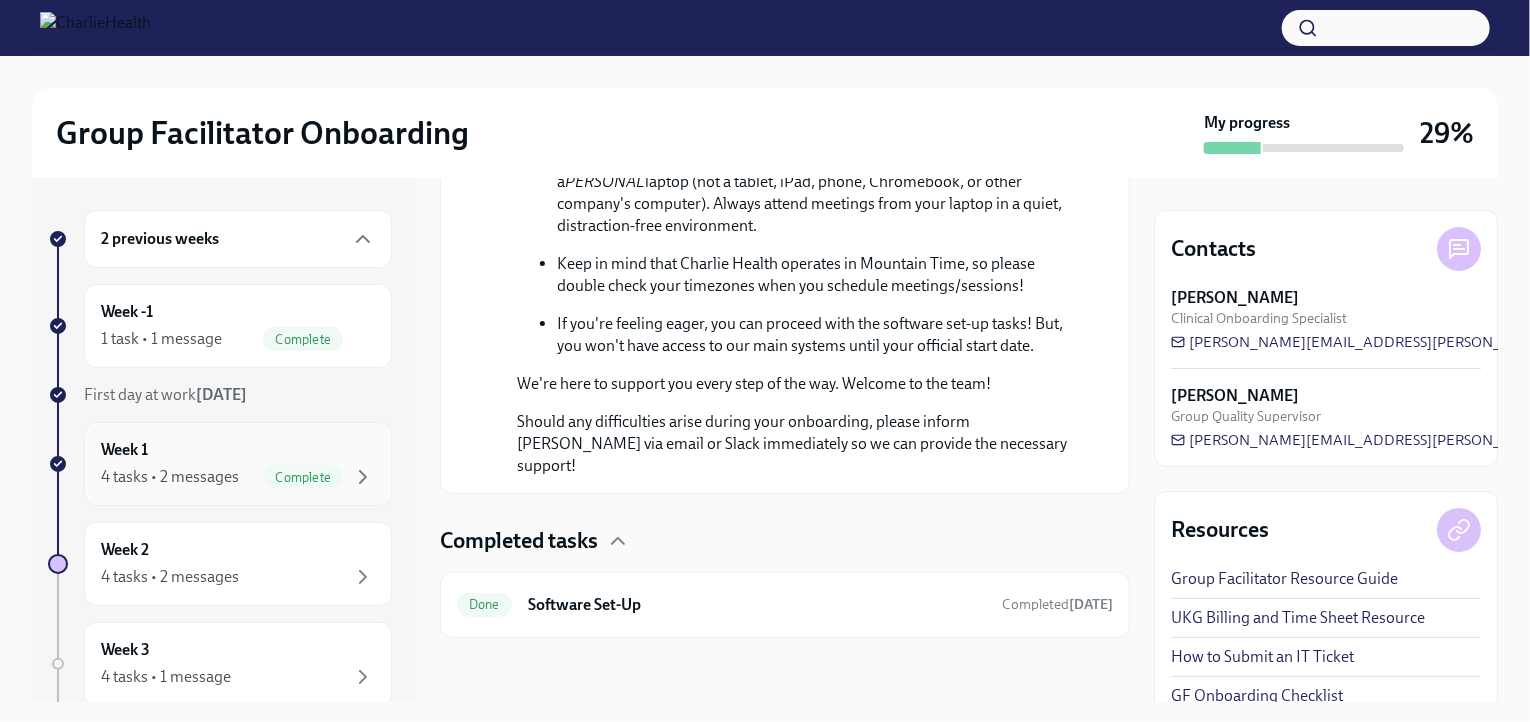 click on "Week 1 4 tasks • 2 messages Complete" at bounding box center (238, 464) 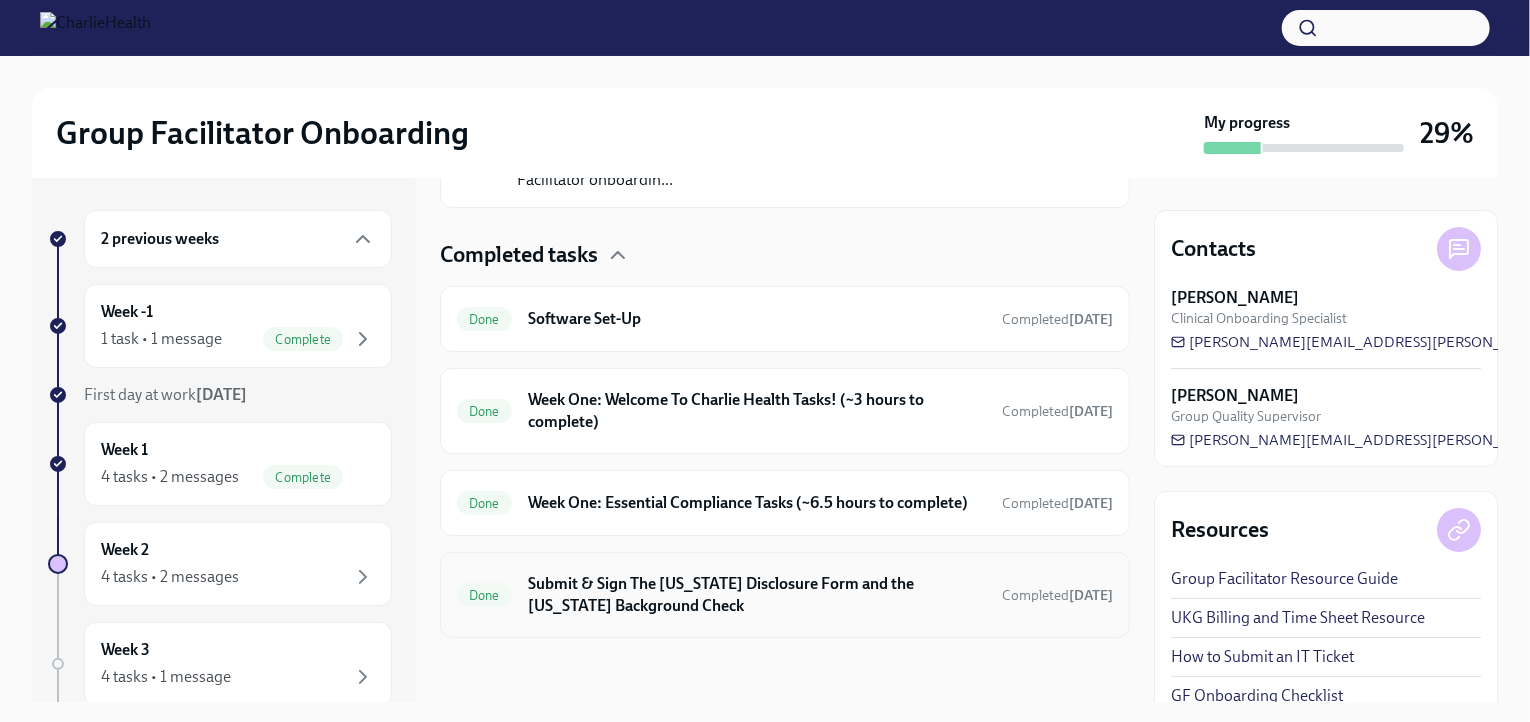 click on "Submit & Sign The [US_STATE] Disclosure Form and the [US_STATE] Background Check" at bounding box center [757, 595] 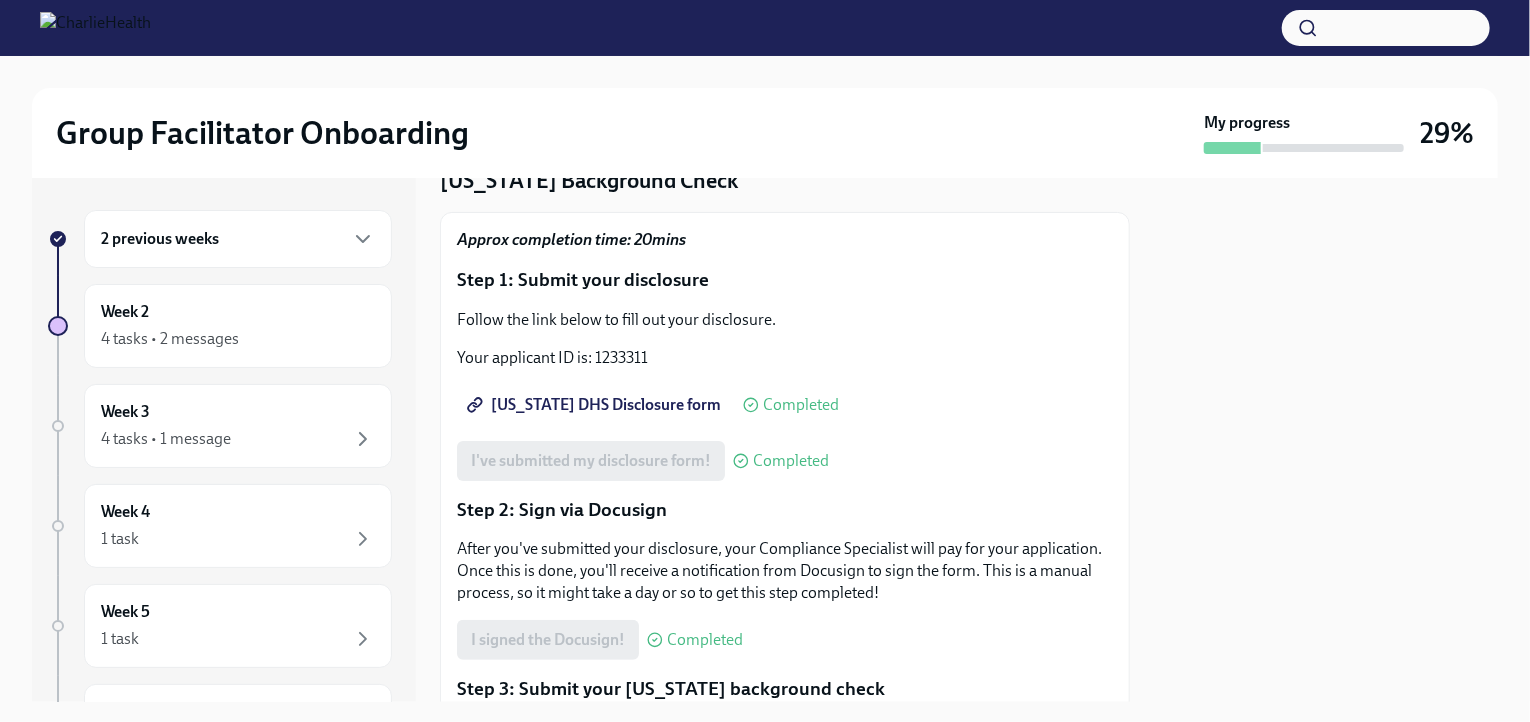scroll, scrollTop: 0, scrollLeft: 0, axis: both 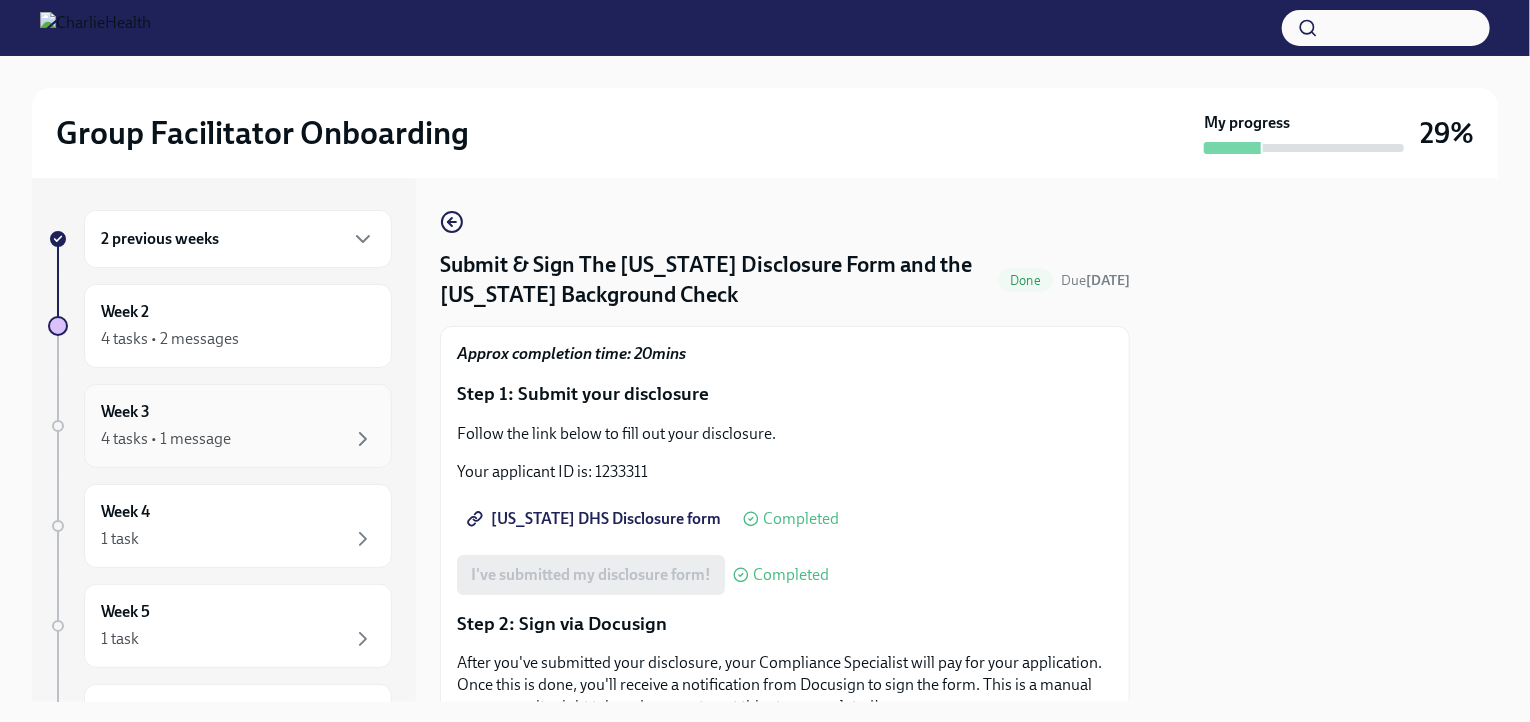 click on "4 tasks • 1 message" at bounding box center [238, 439] 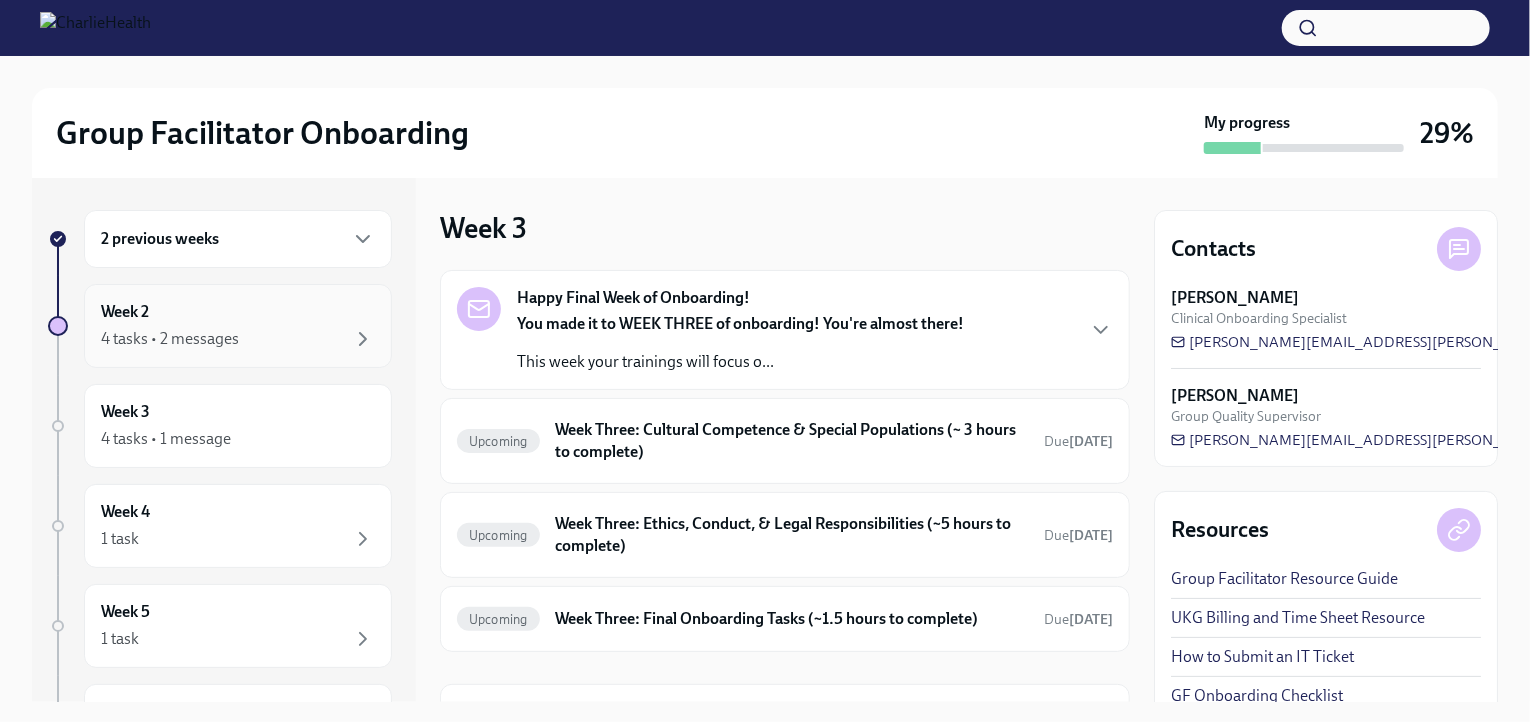 click on "Week 2 4 tasks • 2 messages" at bounding box center (238, 326) 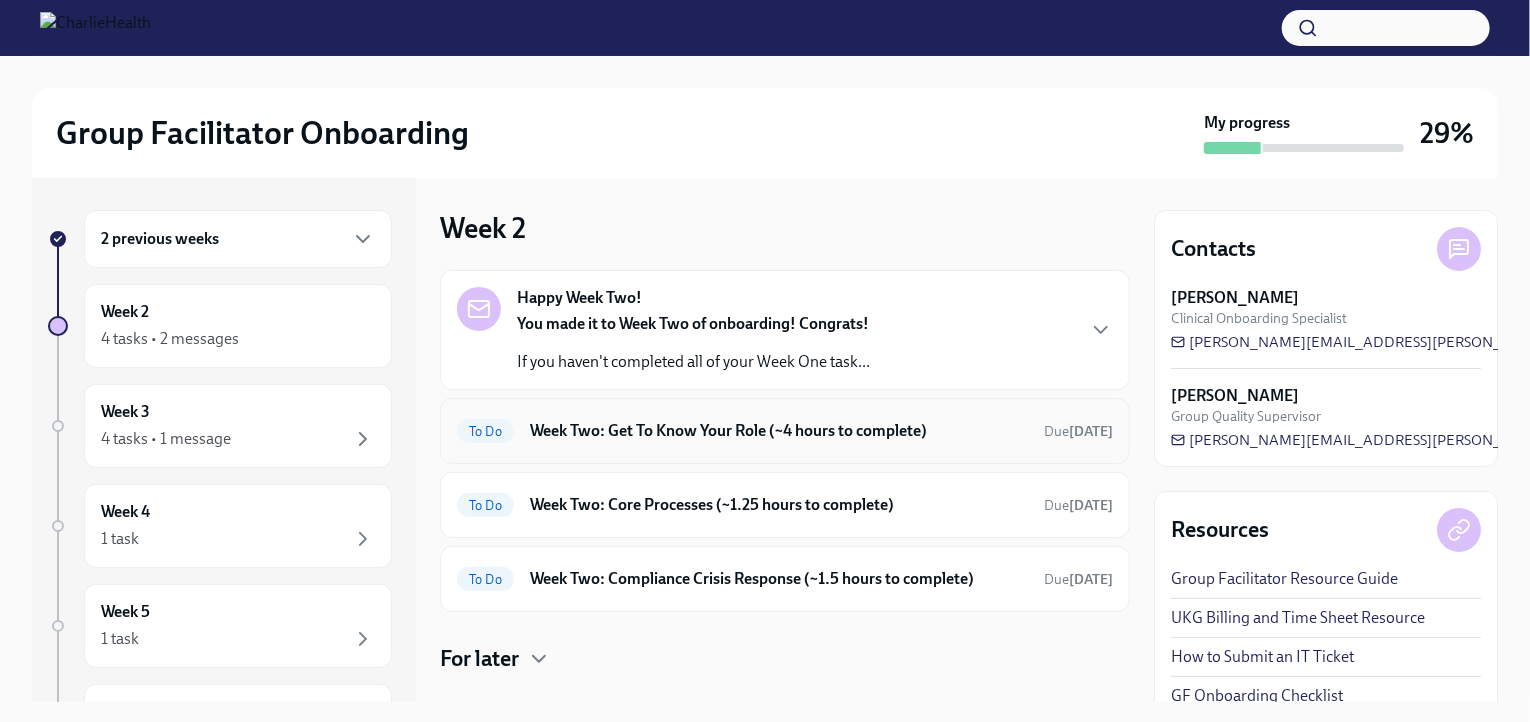 click on "To Do Week Two: Get To Know Your Role (~4 hours to complete) Due  [DATE]" at bounding box center [785, 431] 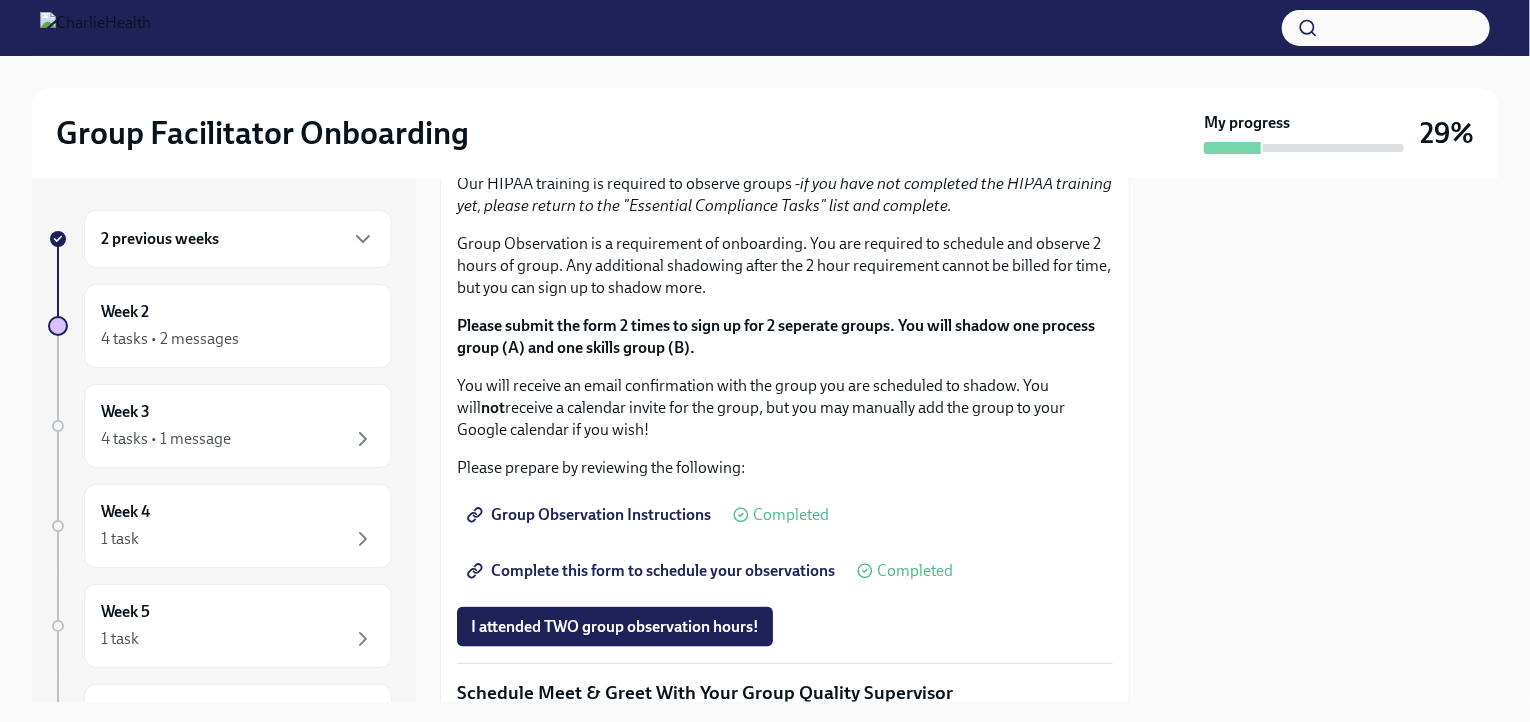 scroll, scrollTop: 1039, scrollLeft: 0, axis: vertical 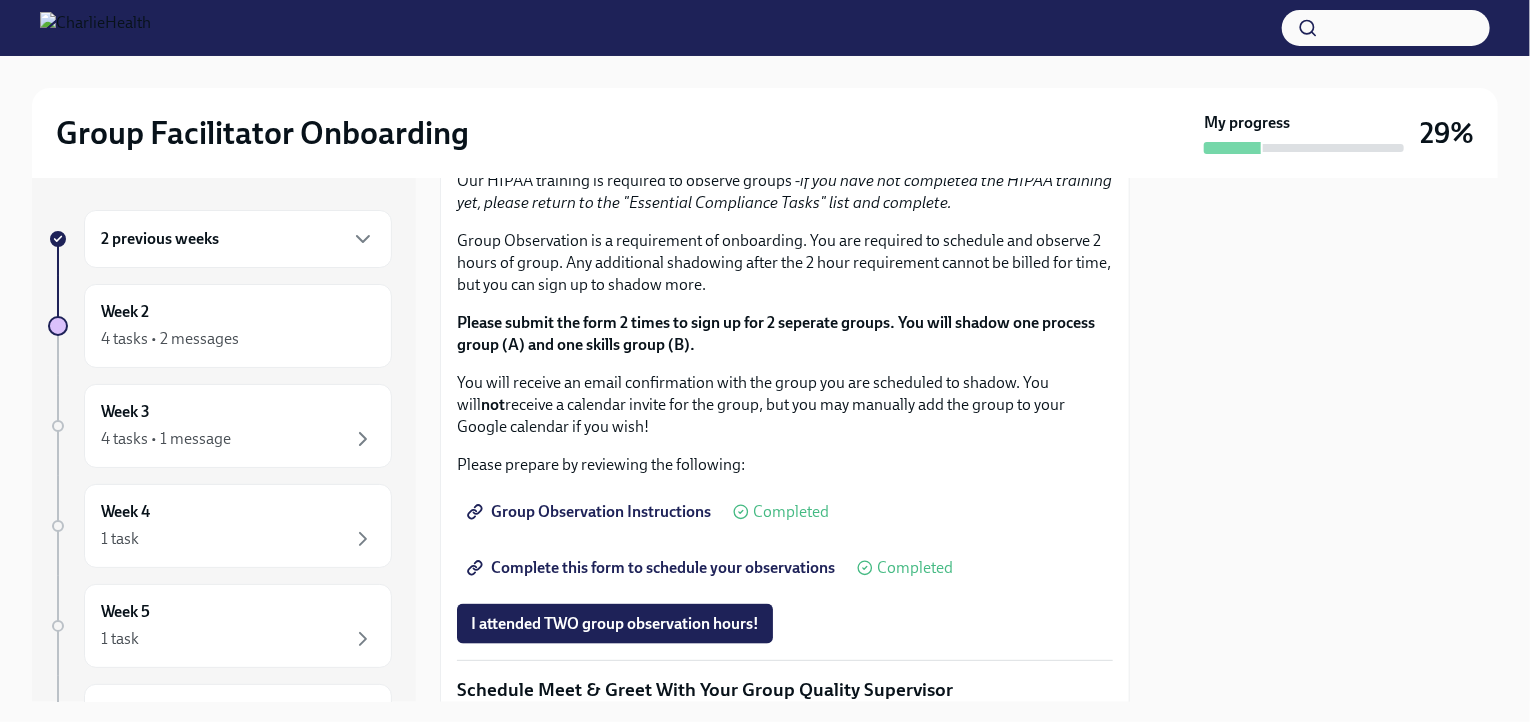 click on "Click here to access your Docebo!" at bounding box center [591, -11] 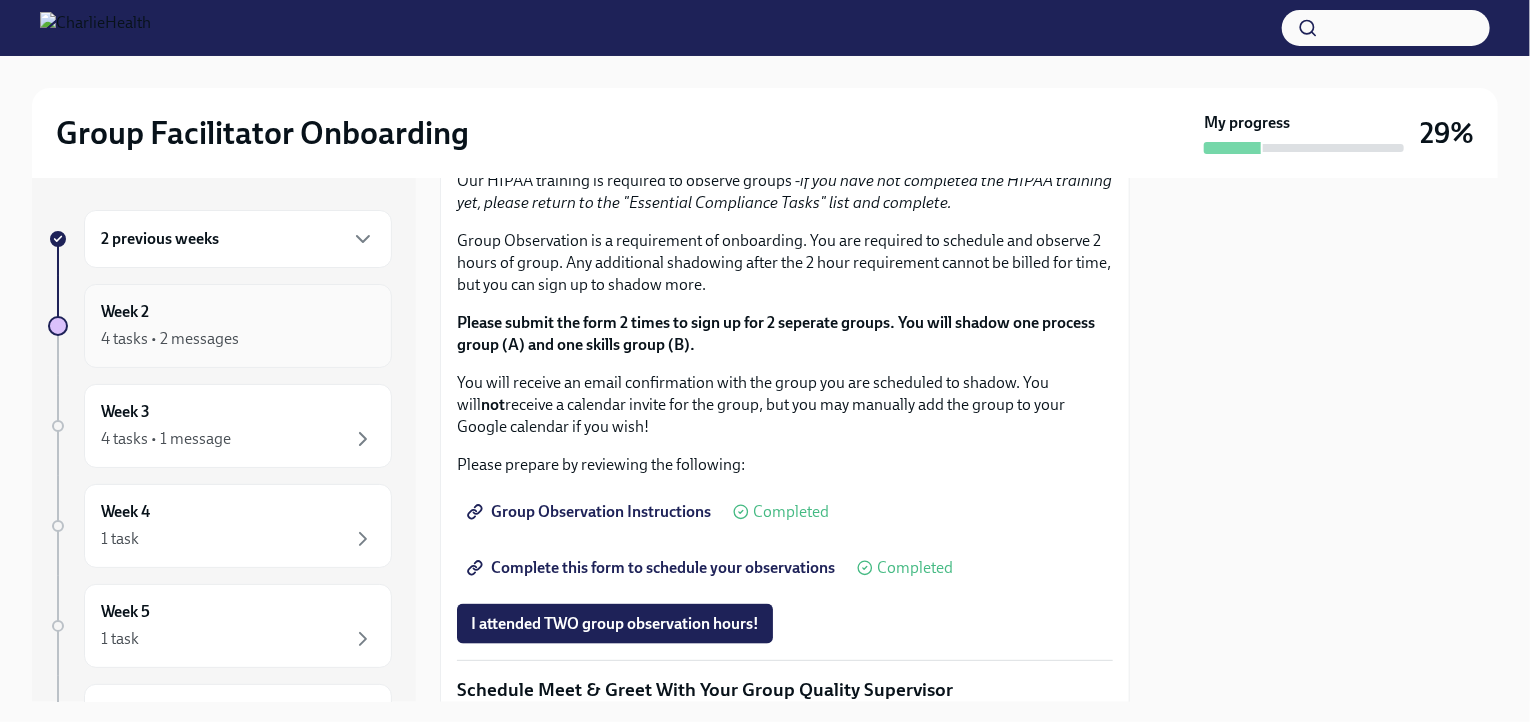 click on "Week 2 4 tasks • 2 messages" at bounding box center (238, 326) 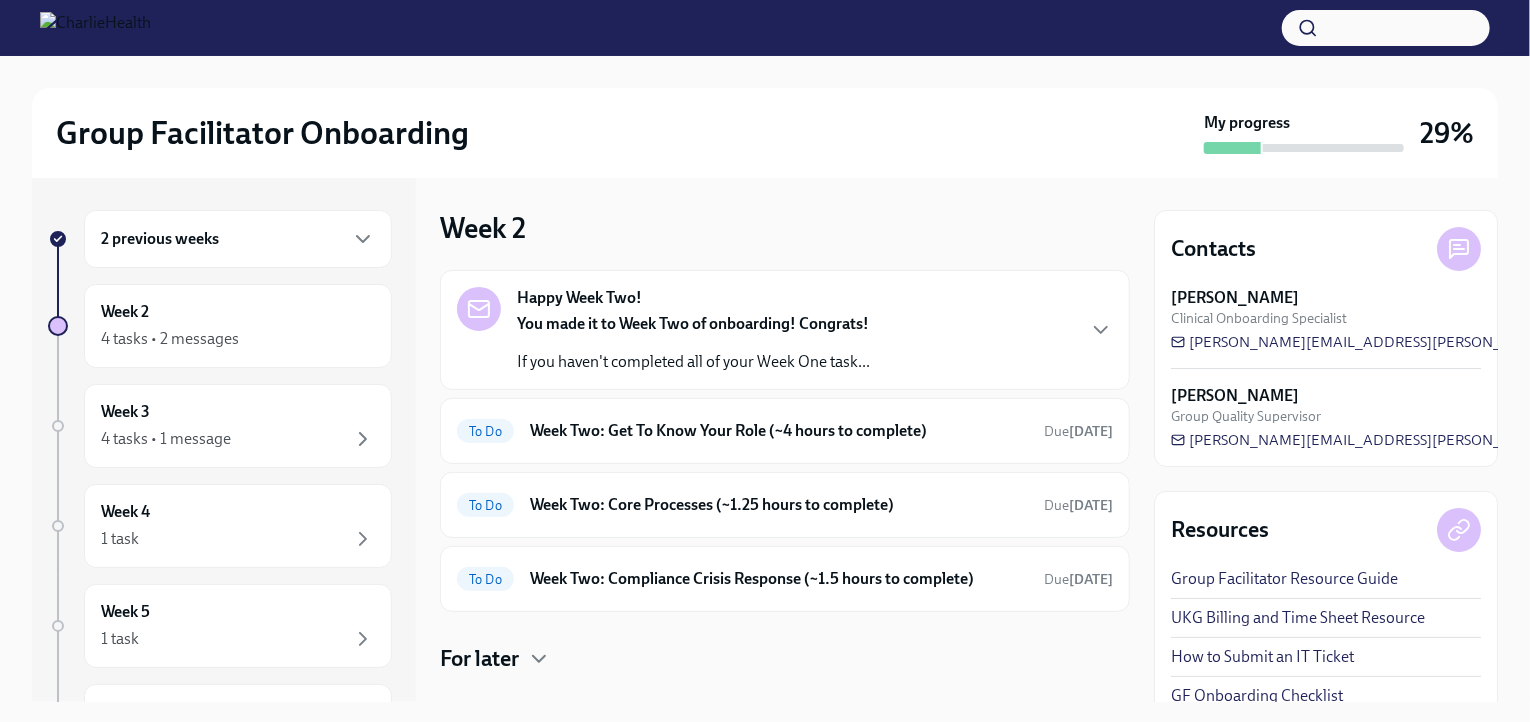 click on "2 previous weeks" at bounding box center [238, 239] 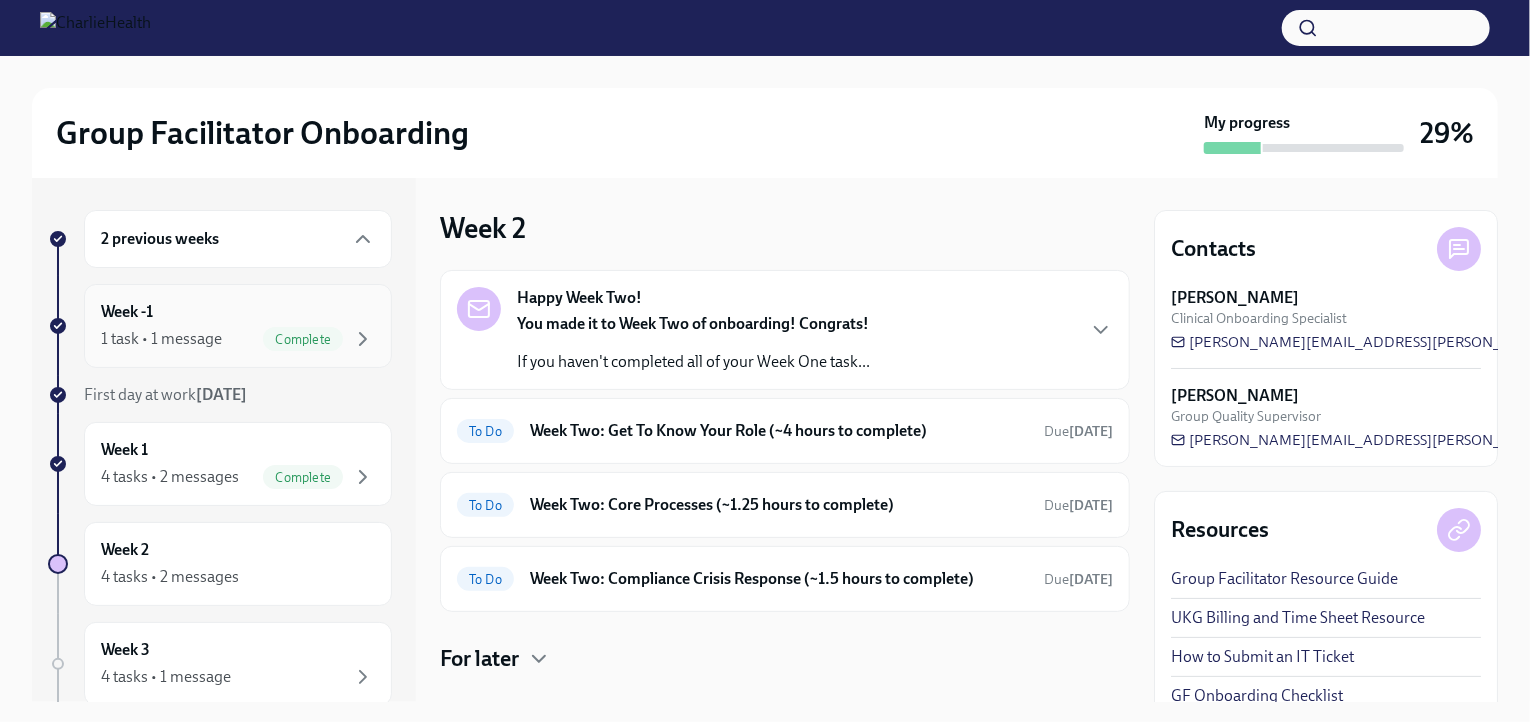 click on "1 task • 1 message Complete" at bounding box center [238, 339] 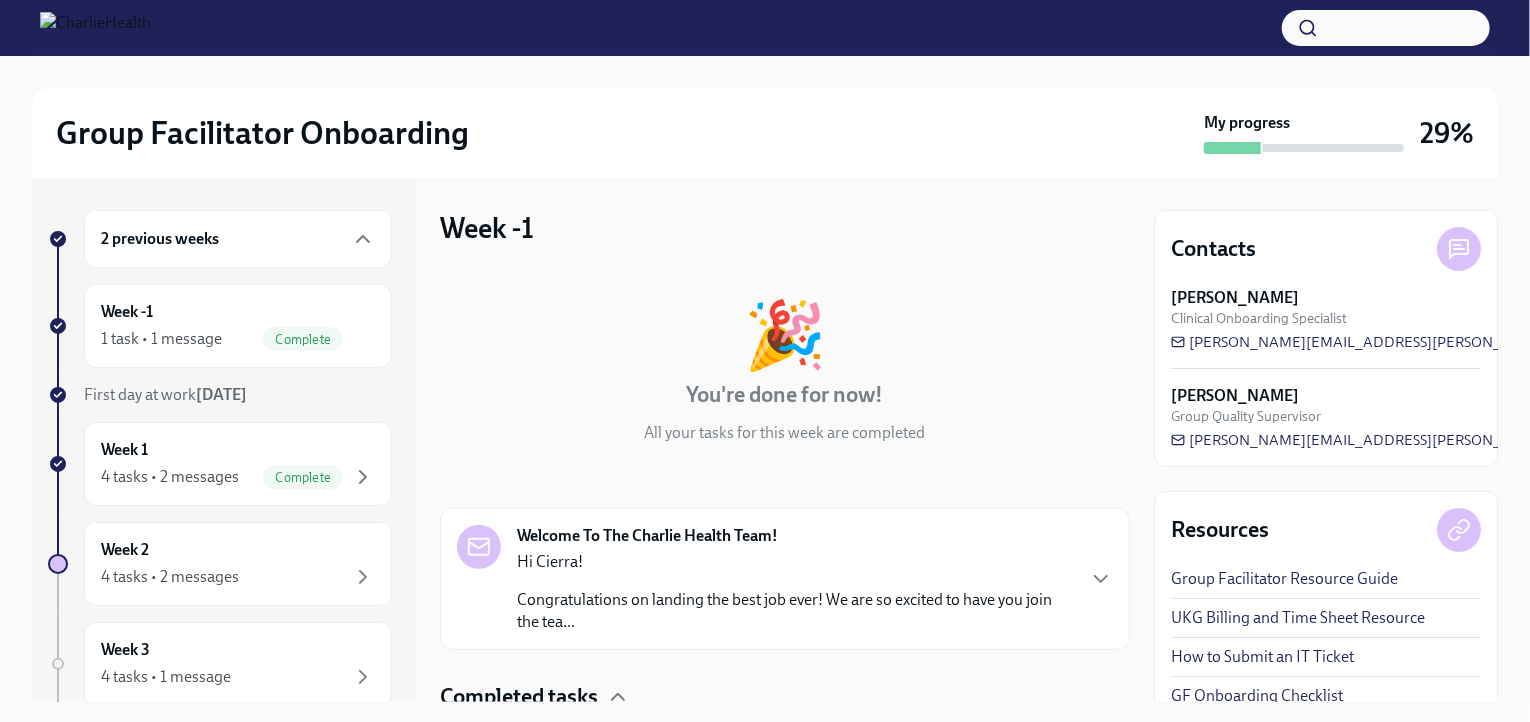 scroll, scrollTop: 154, scrollLeft: 0, axis: vertical 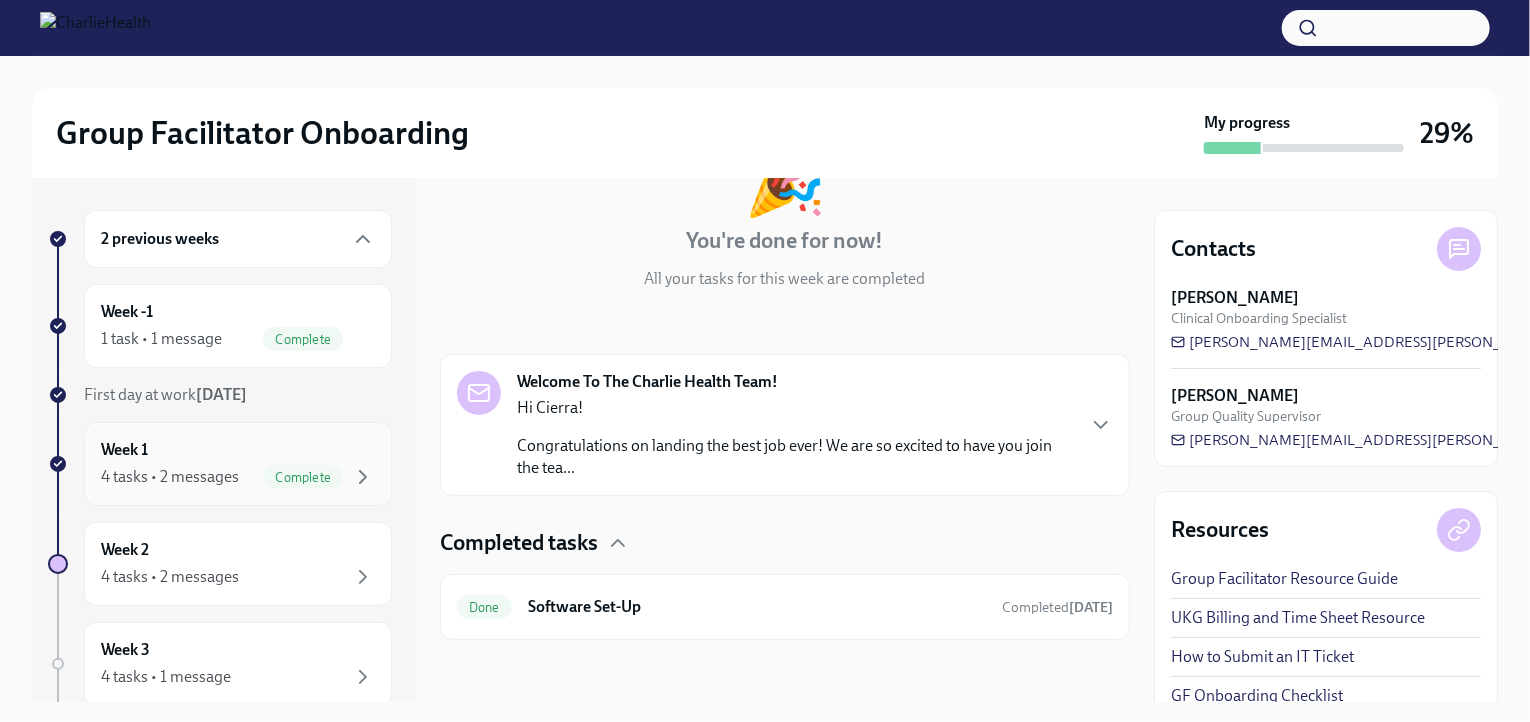 click on "Week 1 4 tasks • 2 messages Complete" at bounding box center (238, 464) 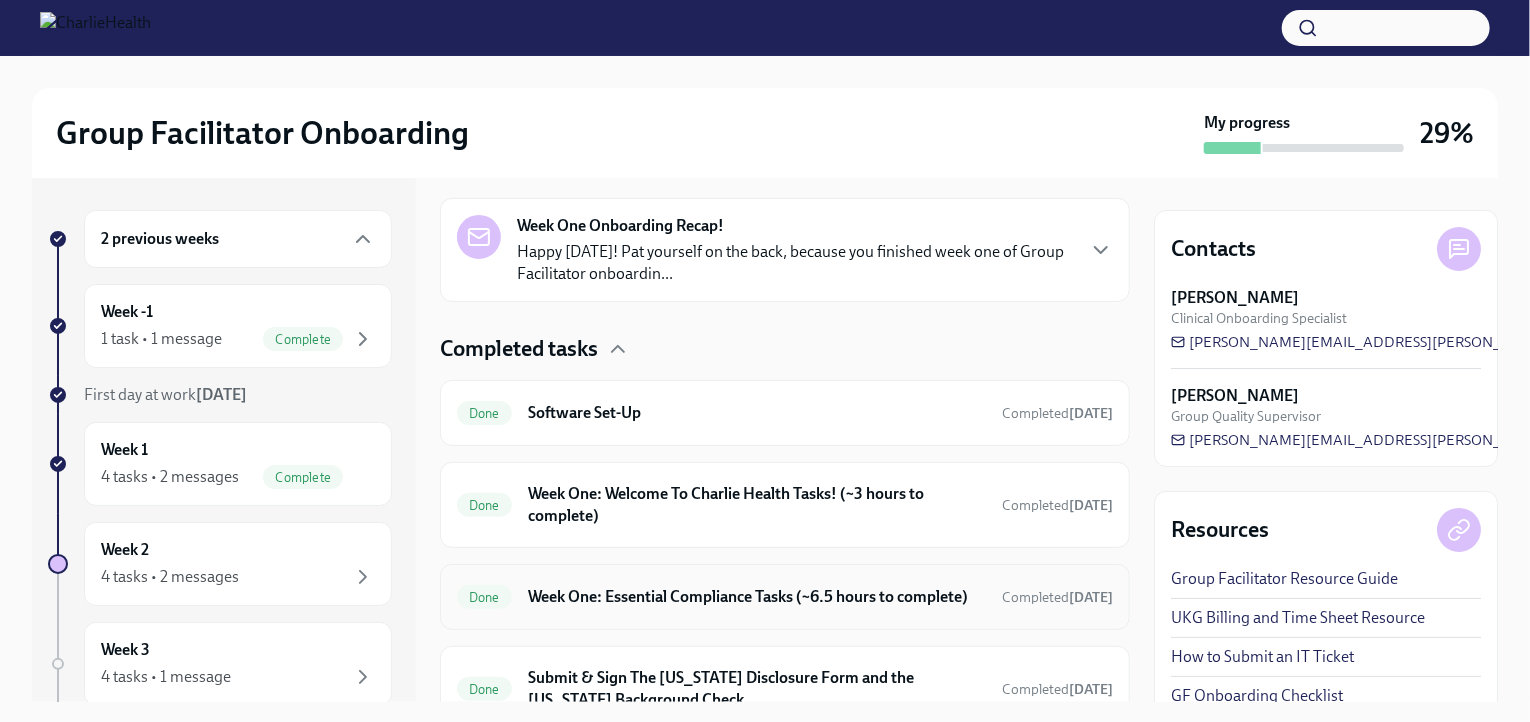 scroll, scrollTop: 556, scrollLeft: 0, axis: vertical 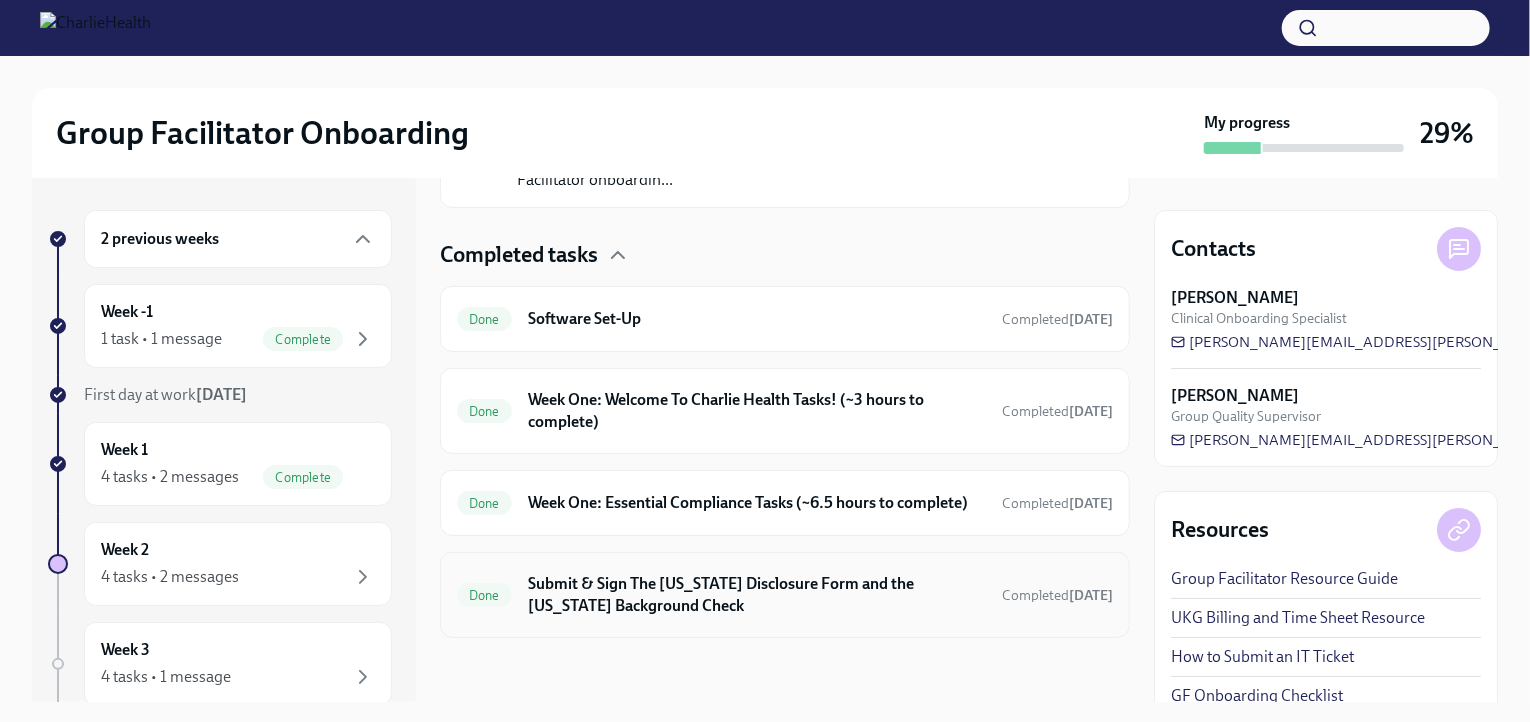 click on "Submit & Sign The [US_STATE] Disclosure Form and the [US_STATE] Background Check" at bounding box center [757, 595] 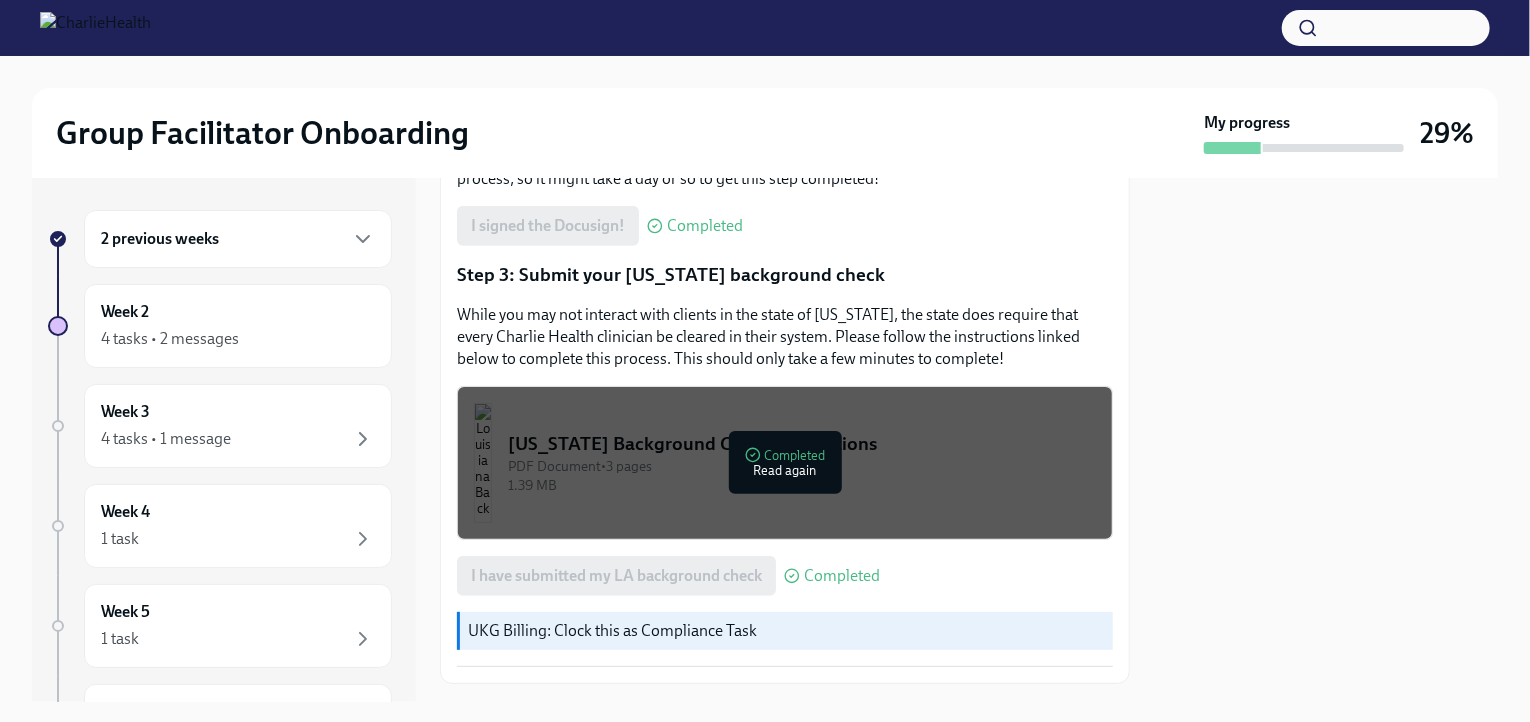 scroll, scrollTop: 572, scrollLeft: 0, axis: vertical 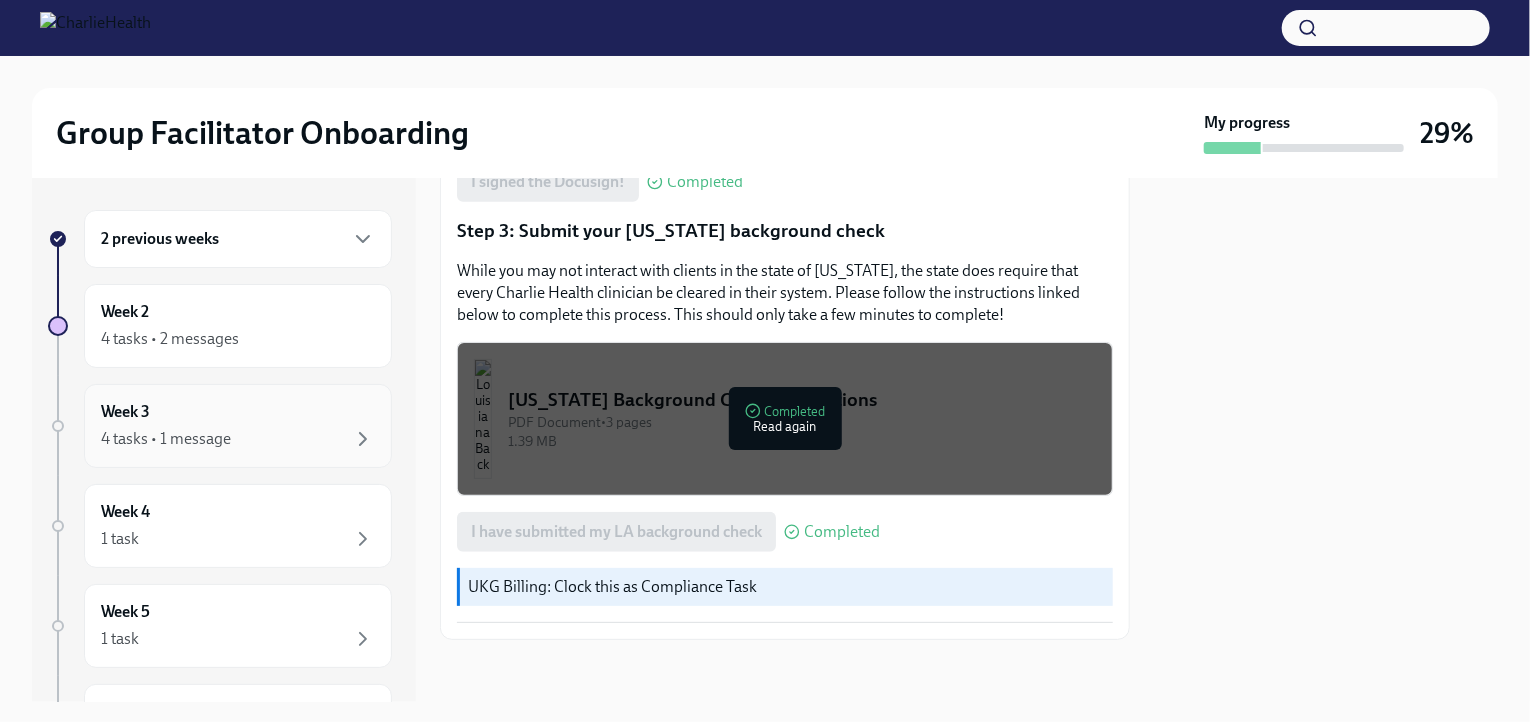 click on "4 tasks • 1 message" at bounding box center (166, 439) 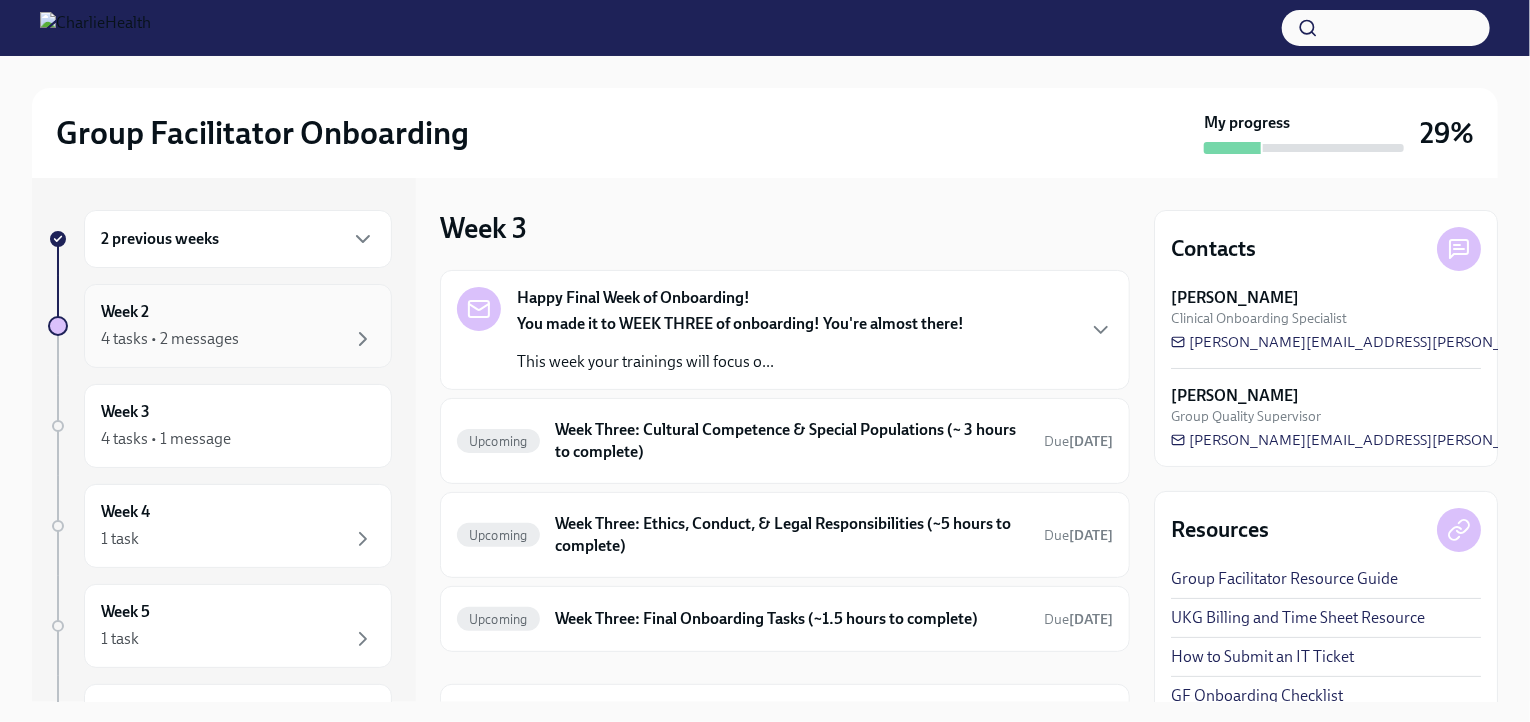 click on "4 tasks • 2 messages" at bounding box center [170, 339] 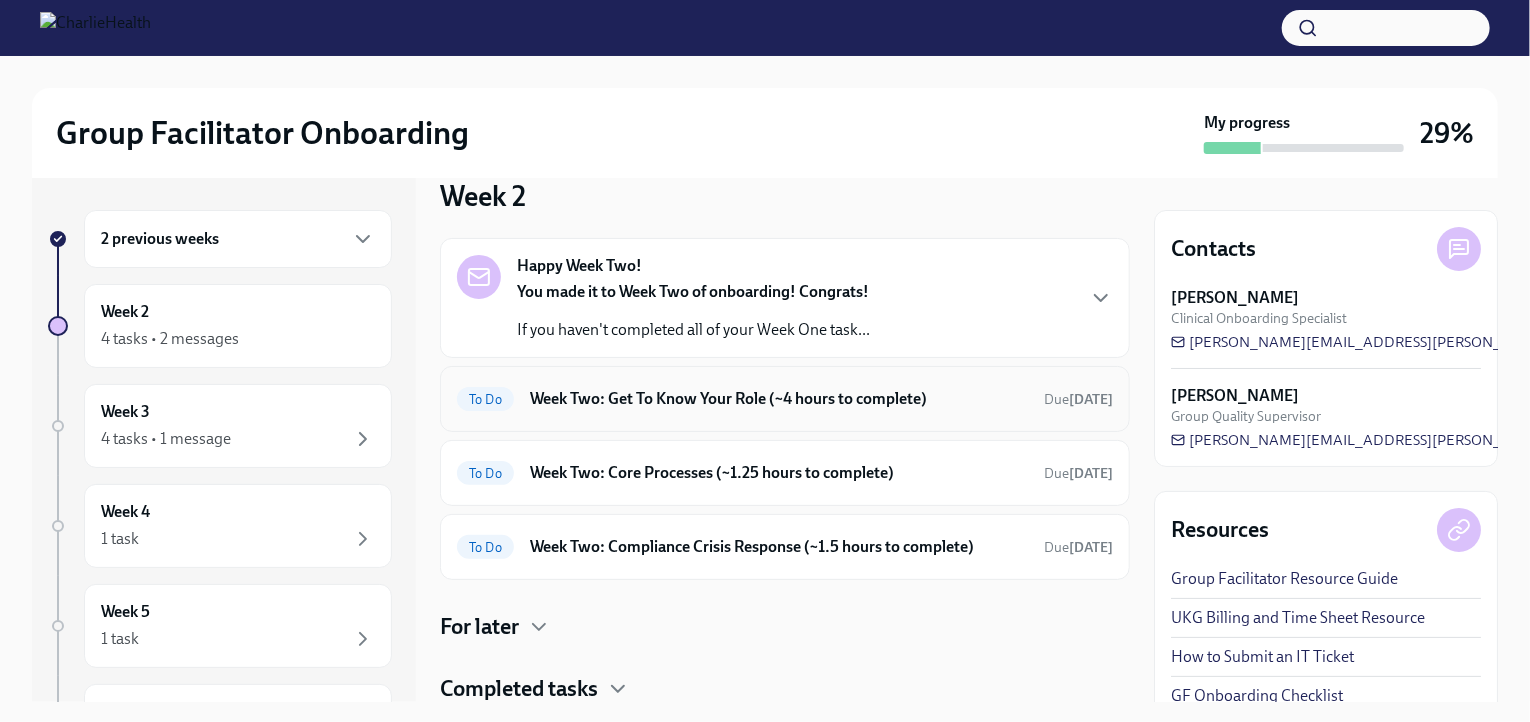 scroll, scrollTop: 36, scrollLeft: 0, axis: vertical 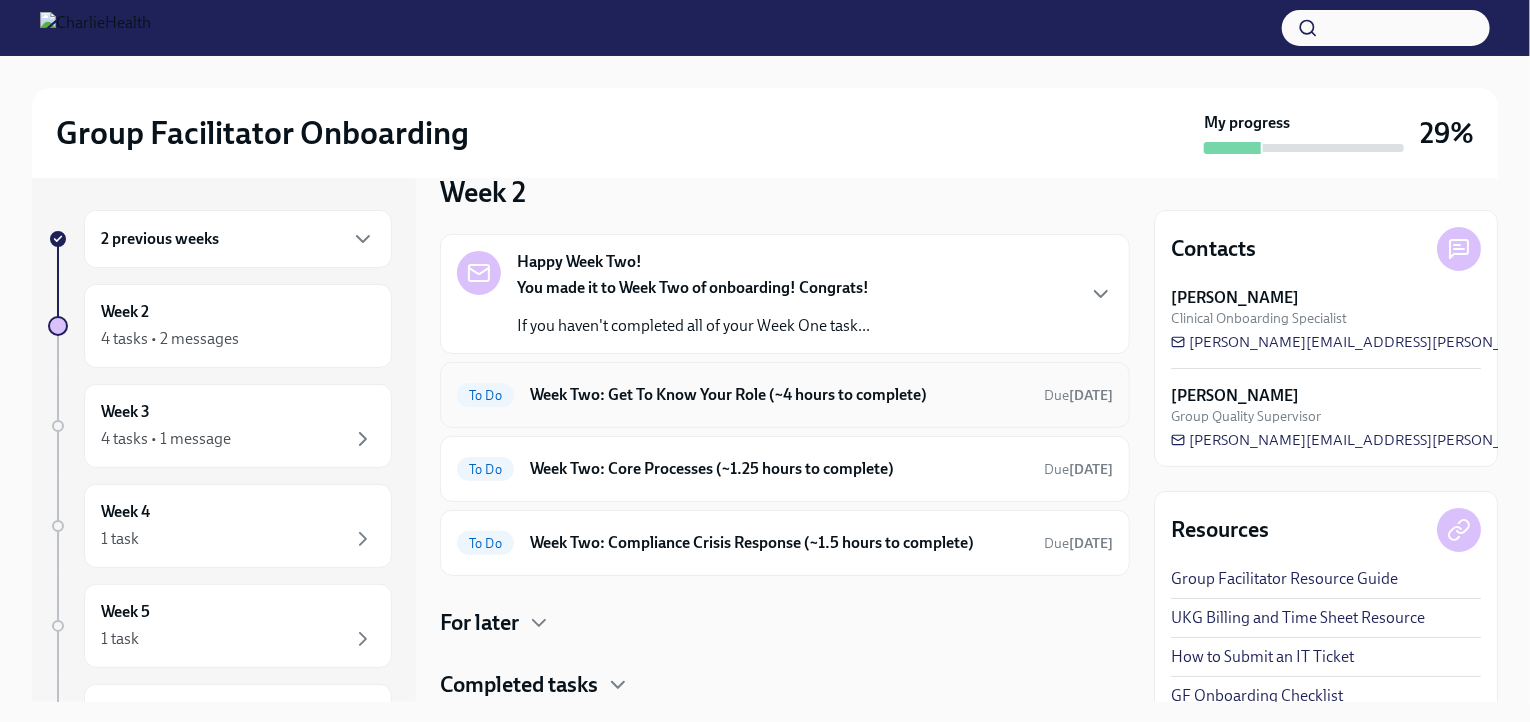 click on "Week Two: Get To Know Your Role (~4 hours to complete)" at bounding box center [779, 395] 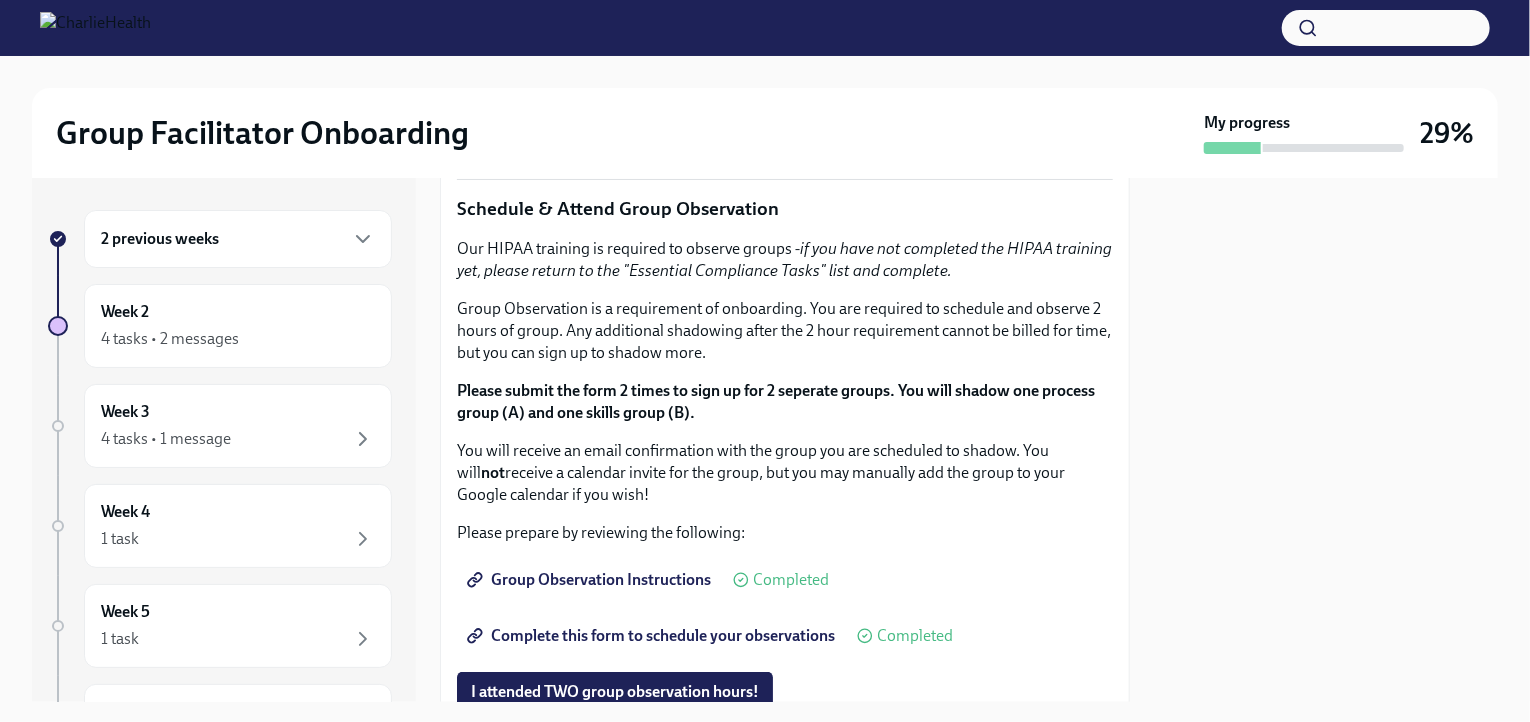 scroll, scrollTop: 983, scrollLeft: 0, axis: vertical 